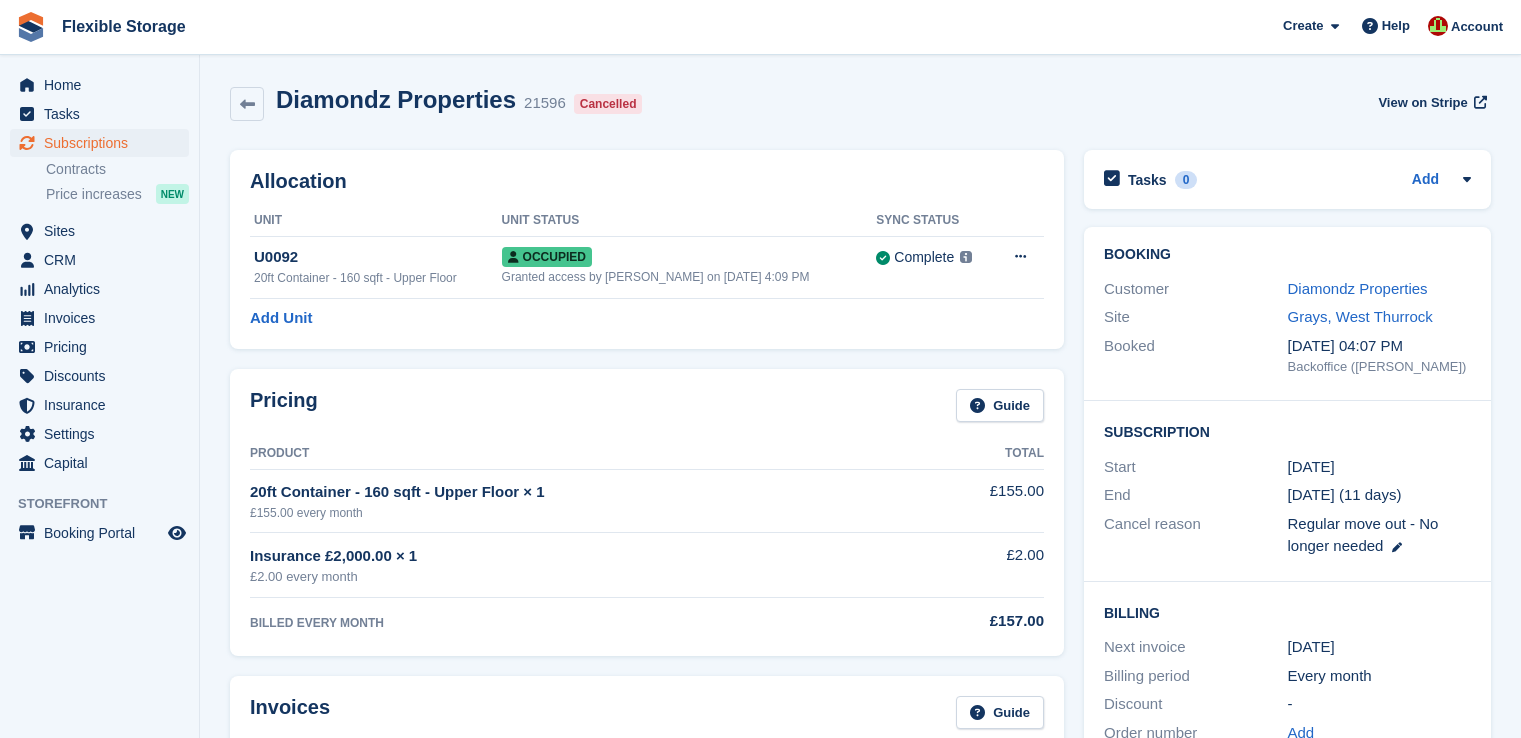 scroll, scrollTop: 0, scrollLeft: 0, axis: both 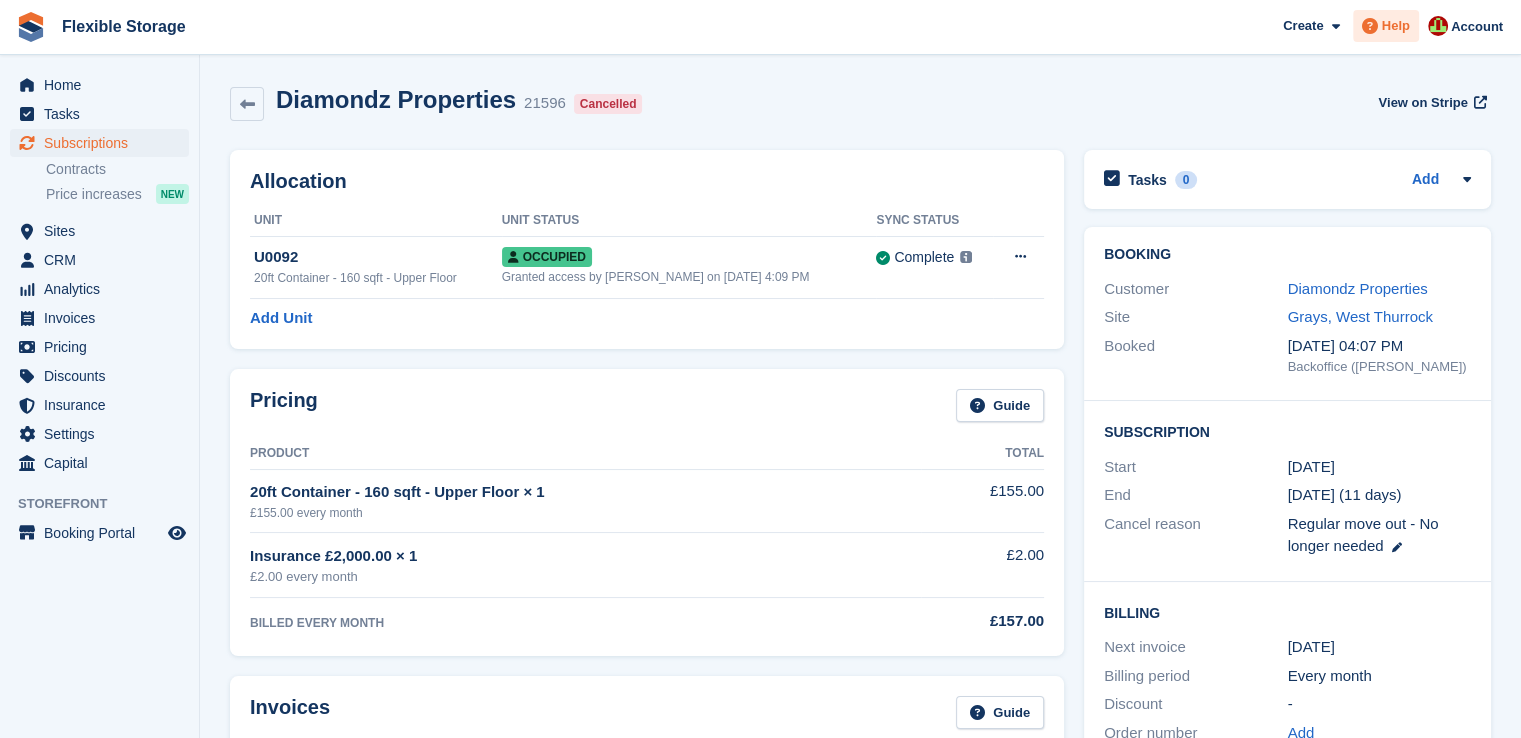 click at bounding box center [1370, 26] 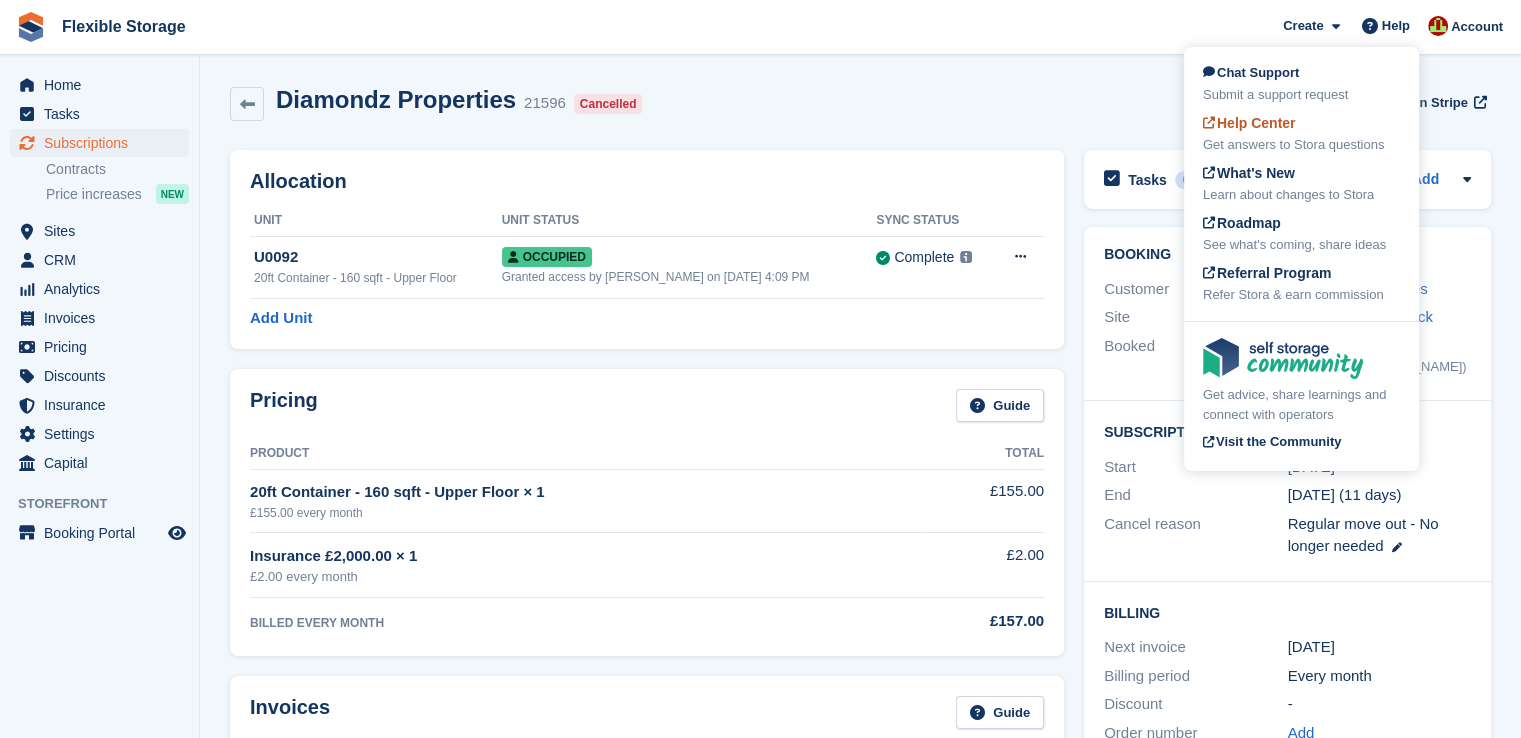 click on "Help Center" at bounding box center [1249, 123] 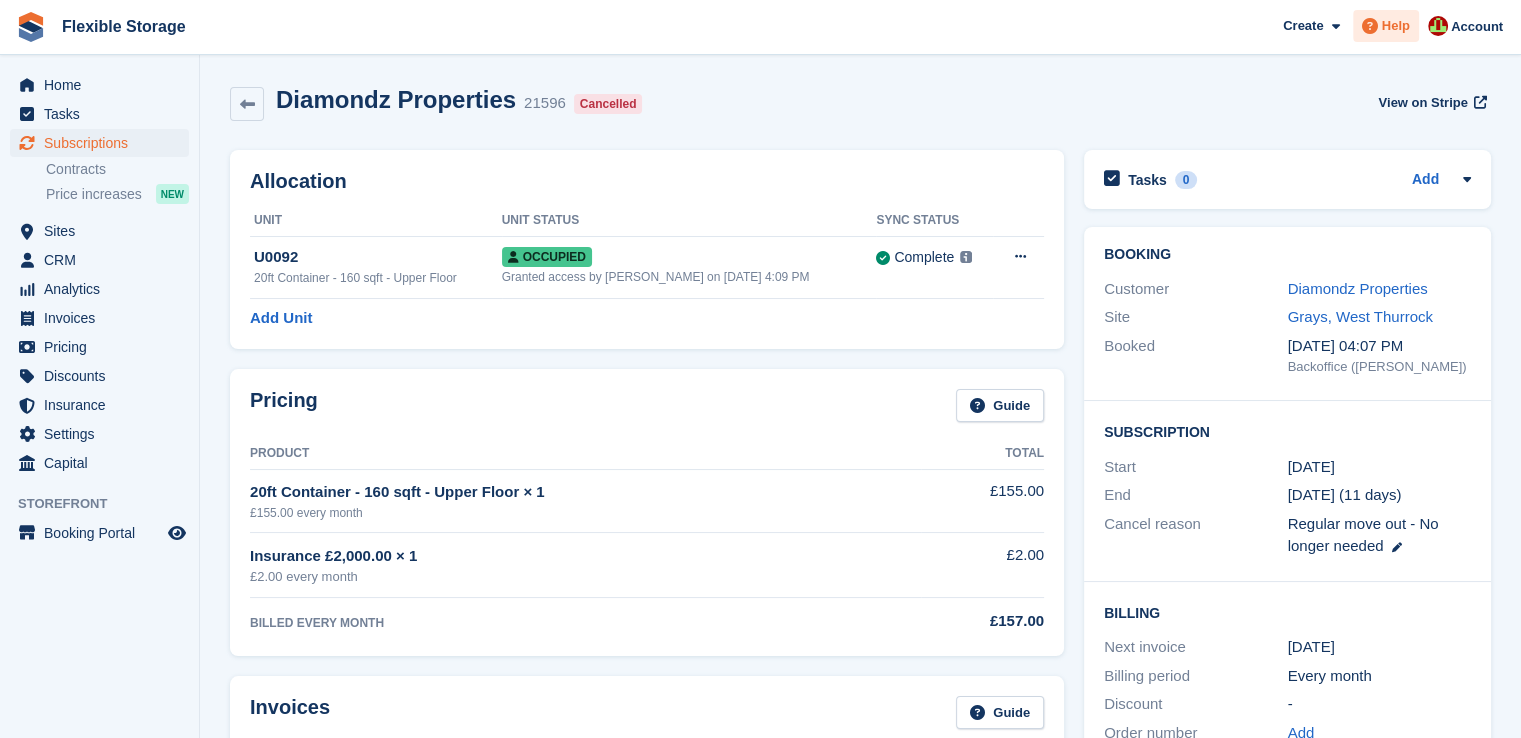click at bounding box center [1370, 26] 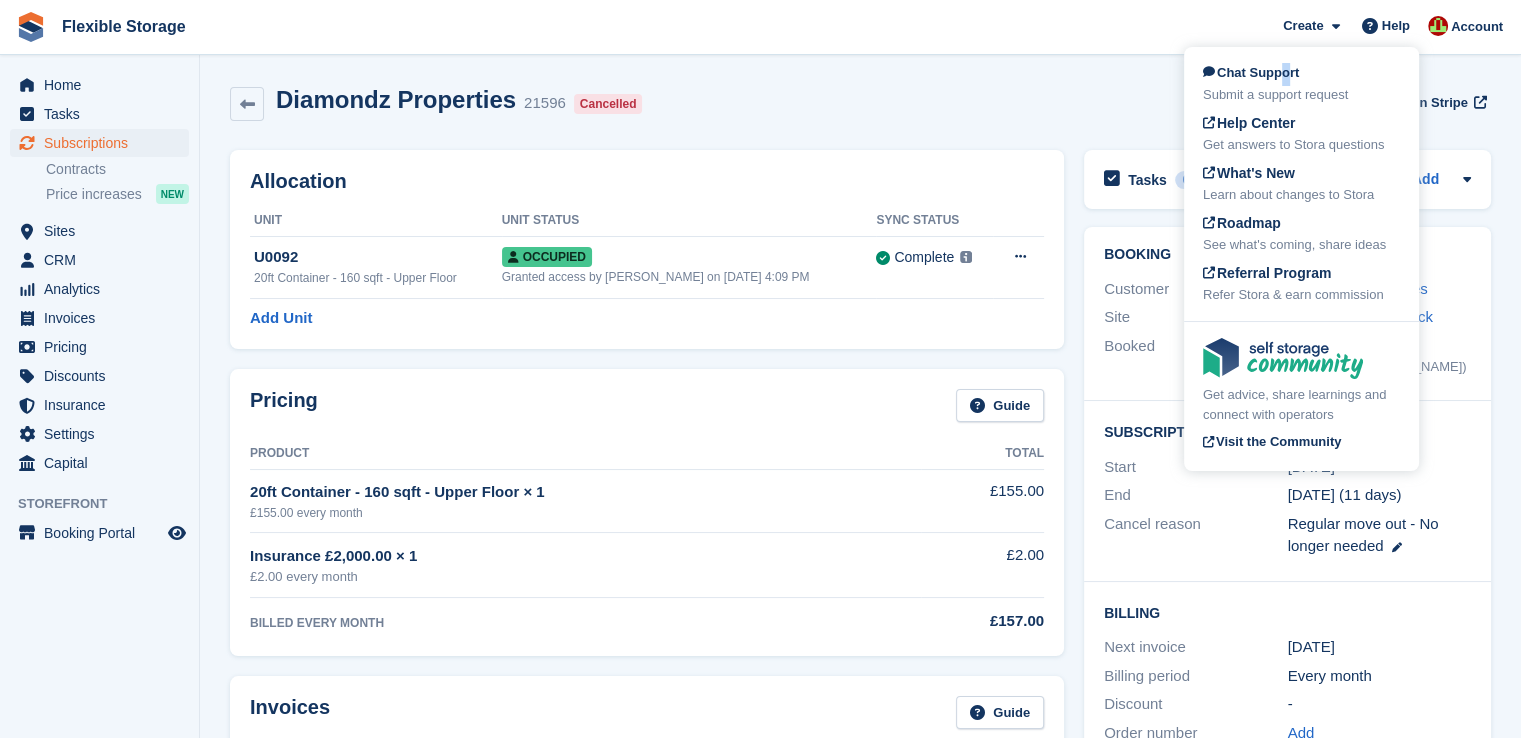 click on "Chat Support" at bounding box center [1251, 72] 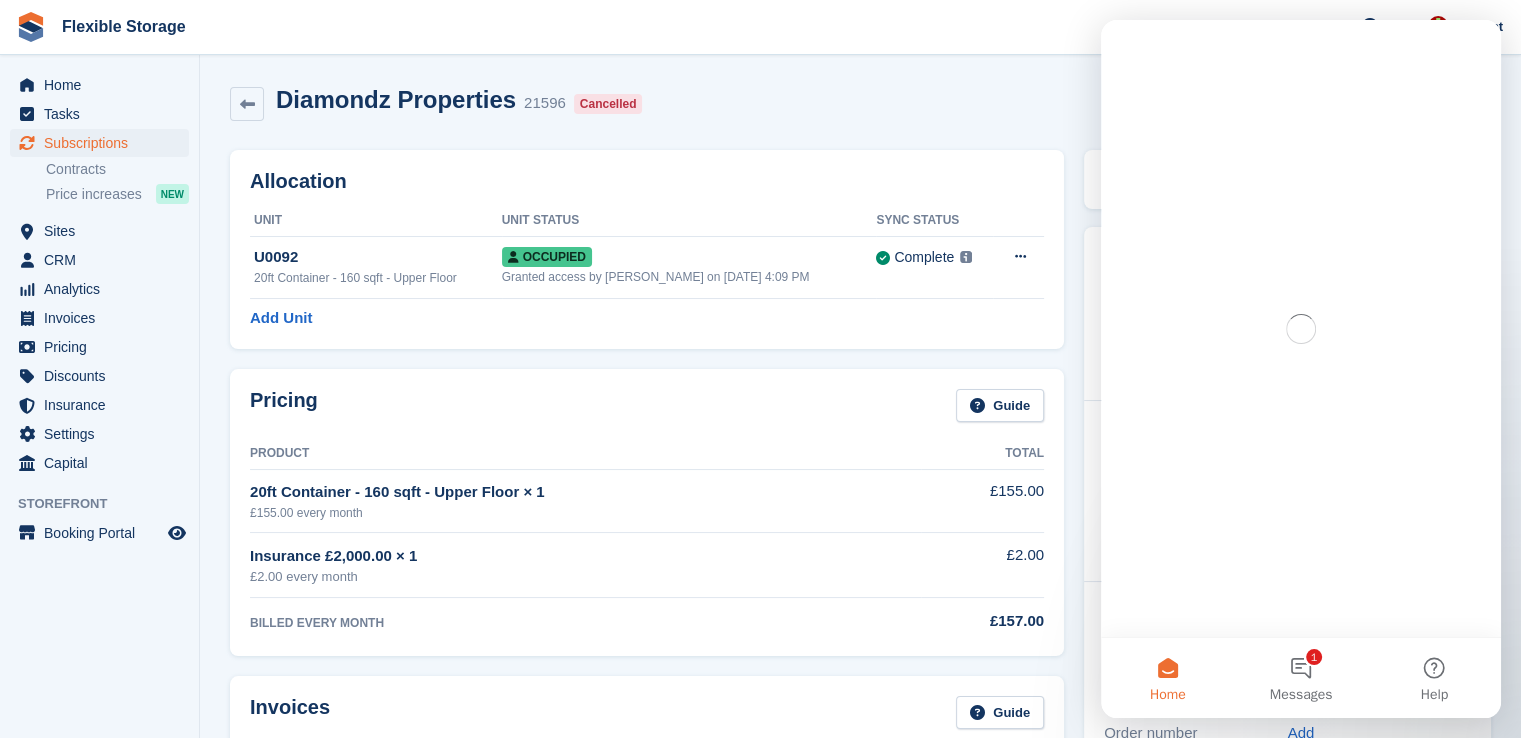 scroll, scrollTop: 0, scrollLeft: 0, axis: both 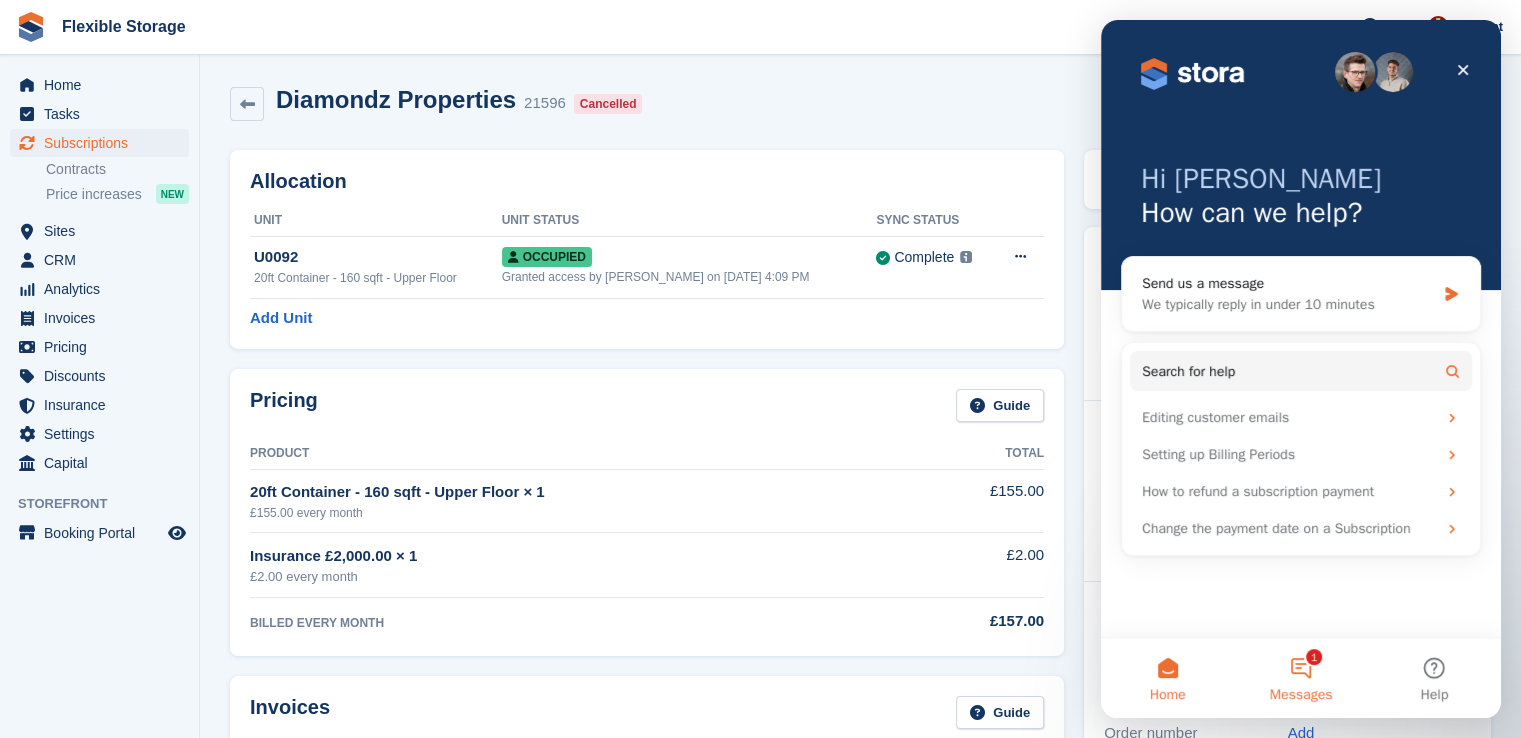 click on "1 Messages" at bounding box center (1300, 678) 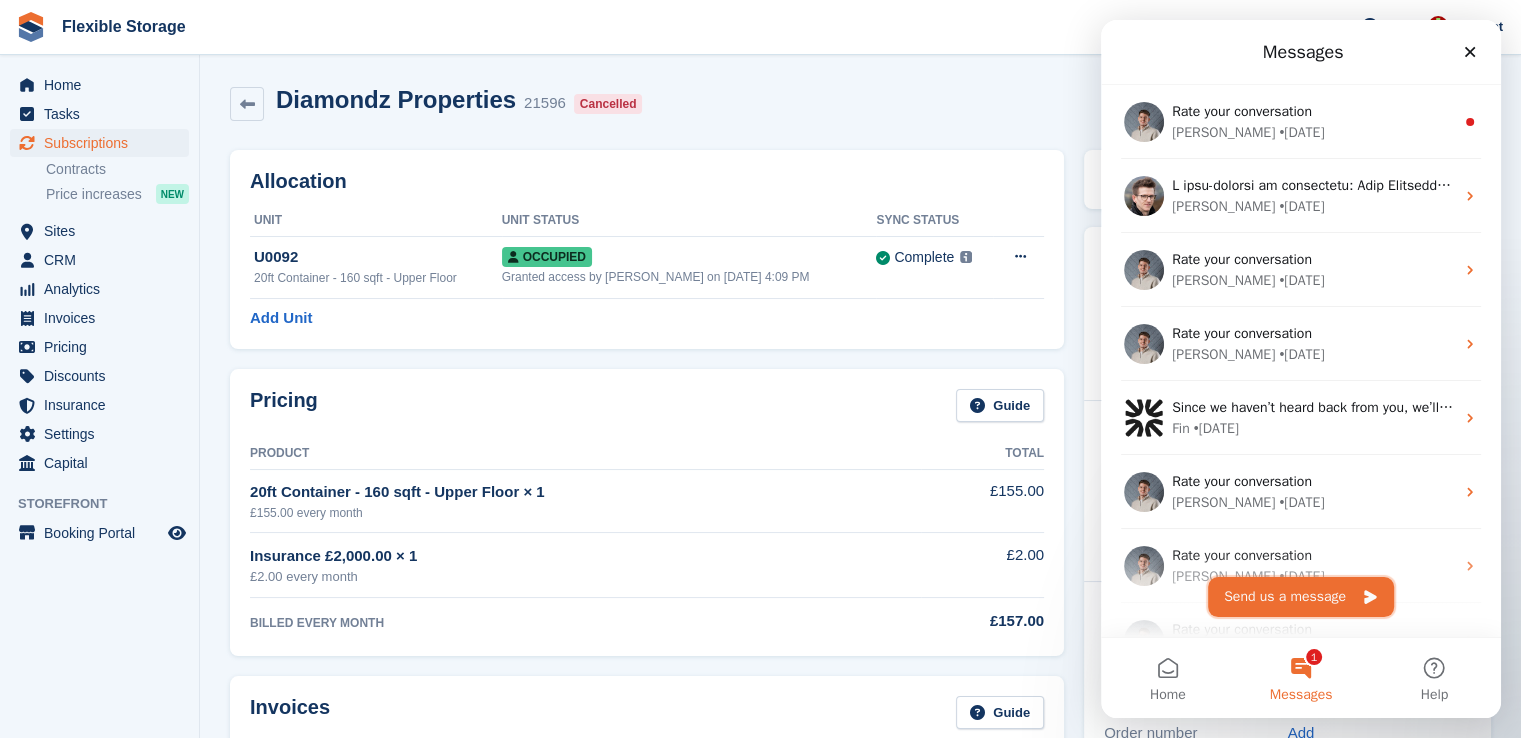 click on "Send us a message" at bounding box center (1301, 597) 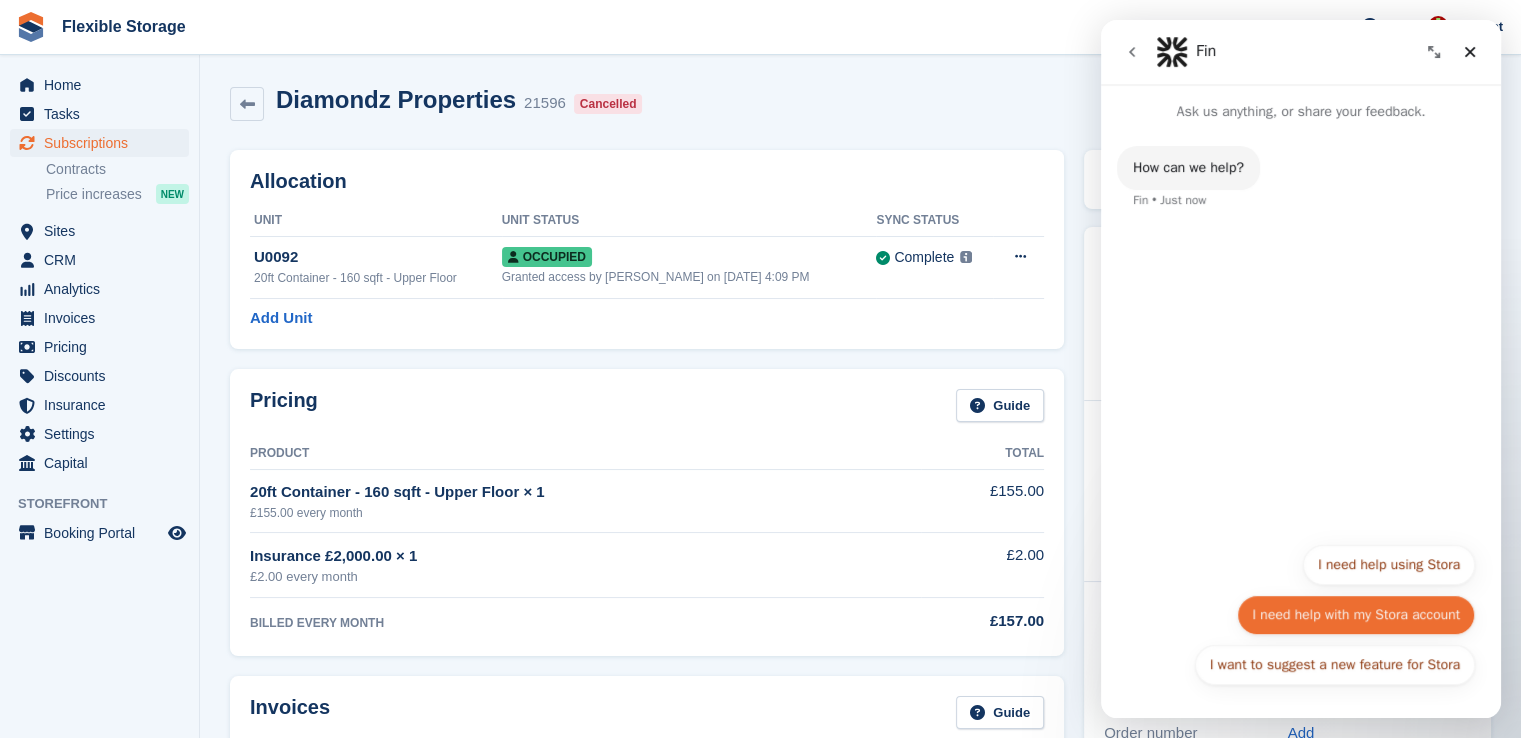 click on "I need help with my Stora account" at bounding box center [1356, 615] 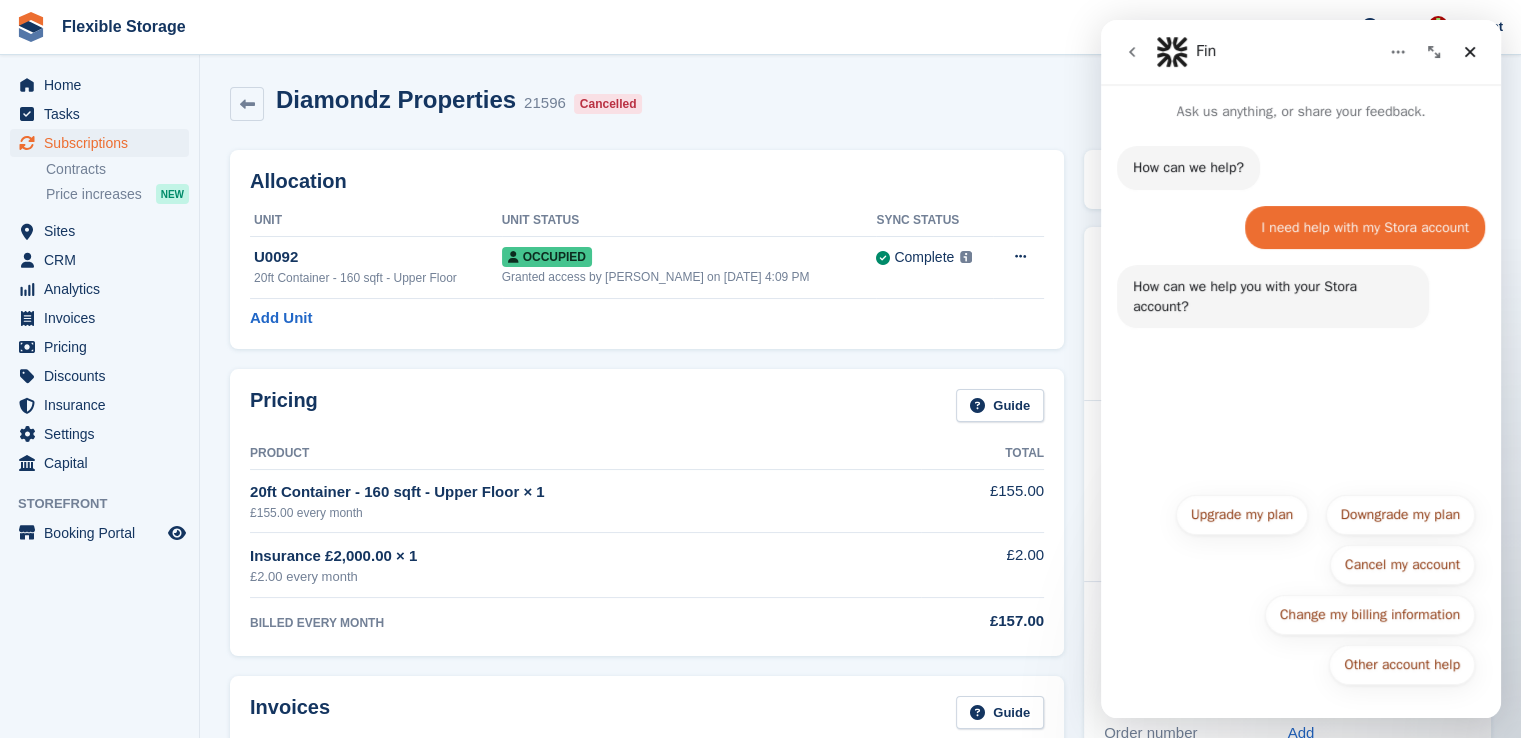 click 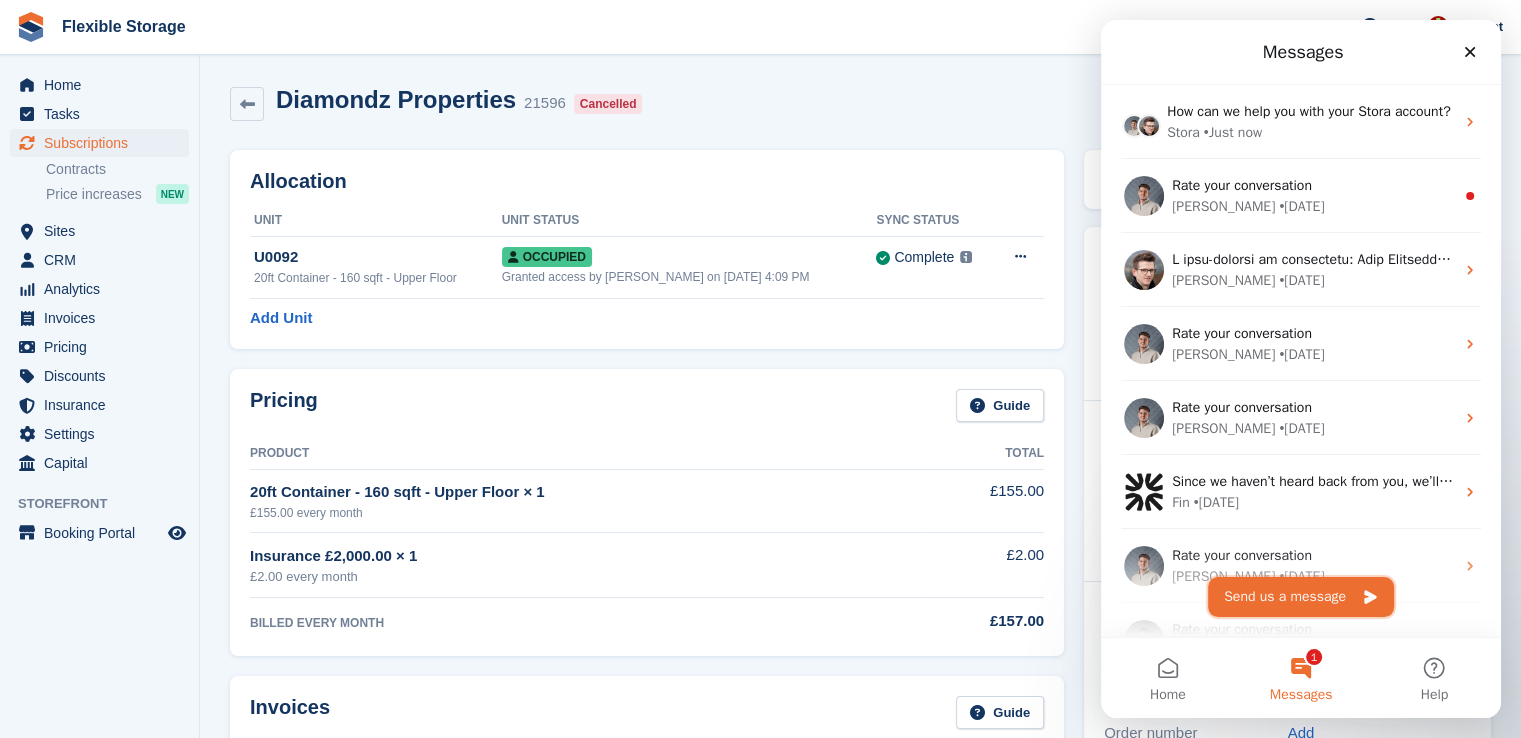 click on "Send us a message" at bounding box center (1301, 597) 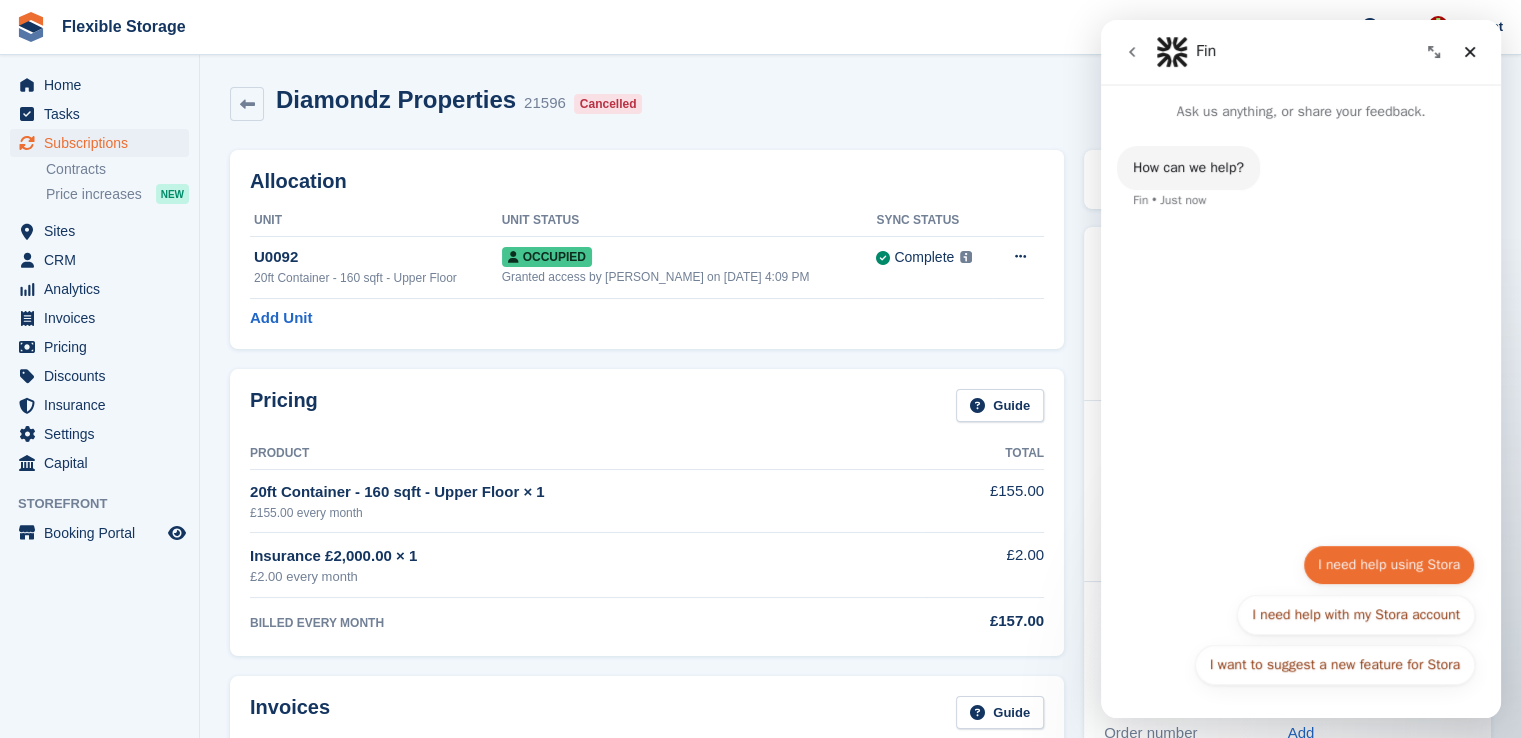 click on "I need help using Stora" at bounding box center [1389, 565] 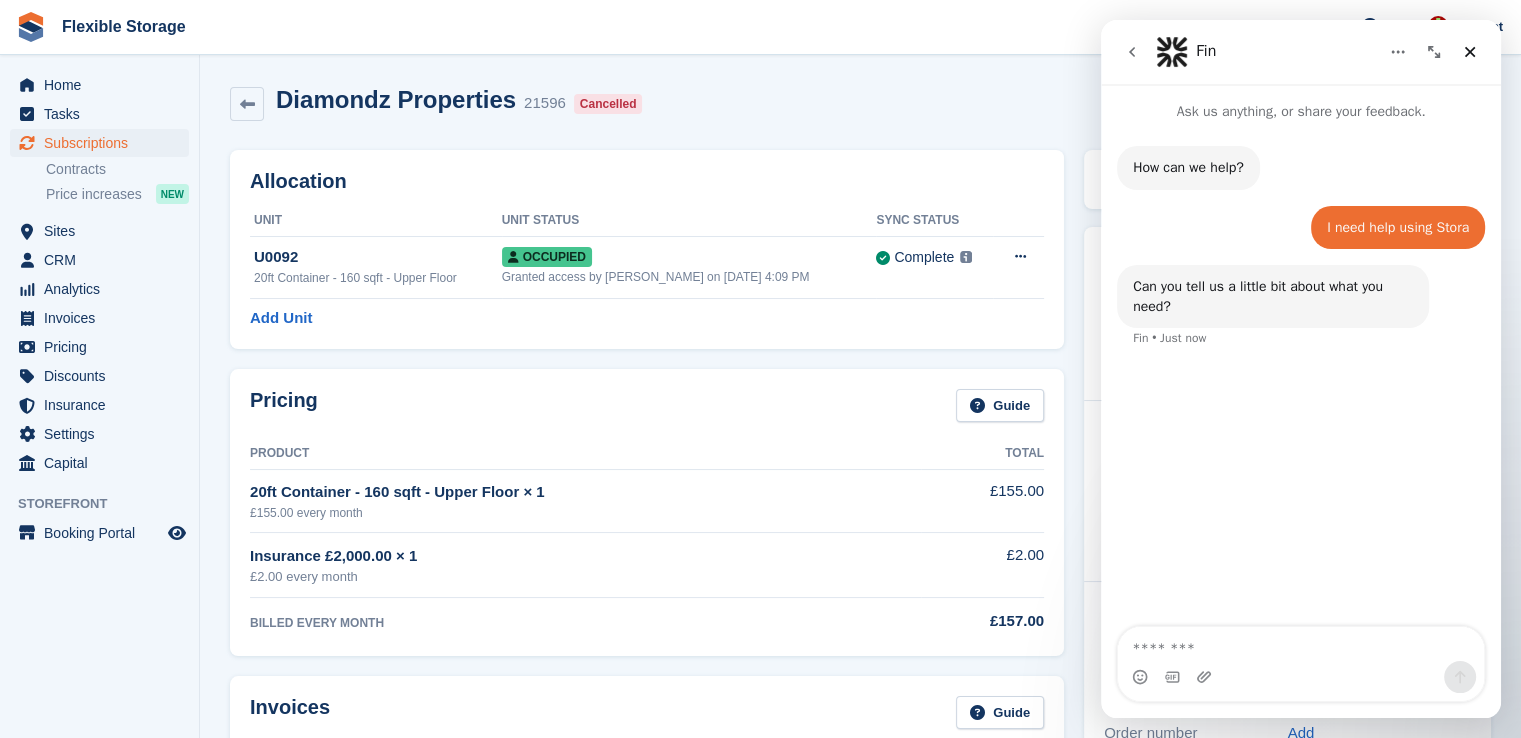 click at bounding box center (1301, 644) 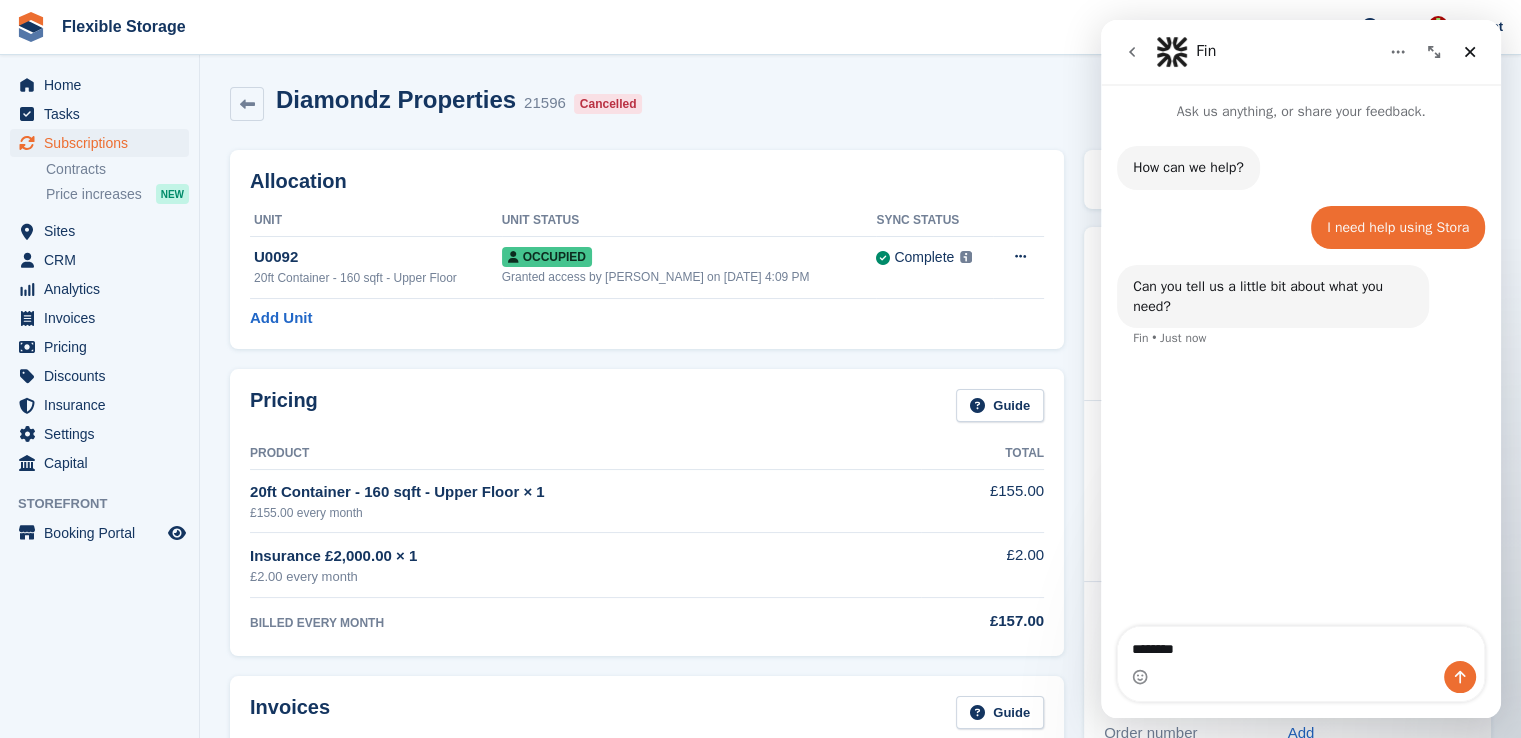 type on "*********" 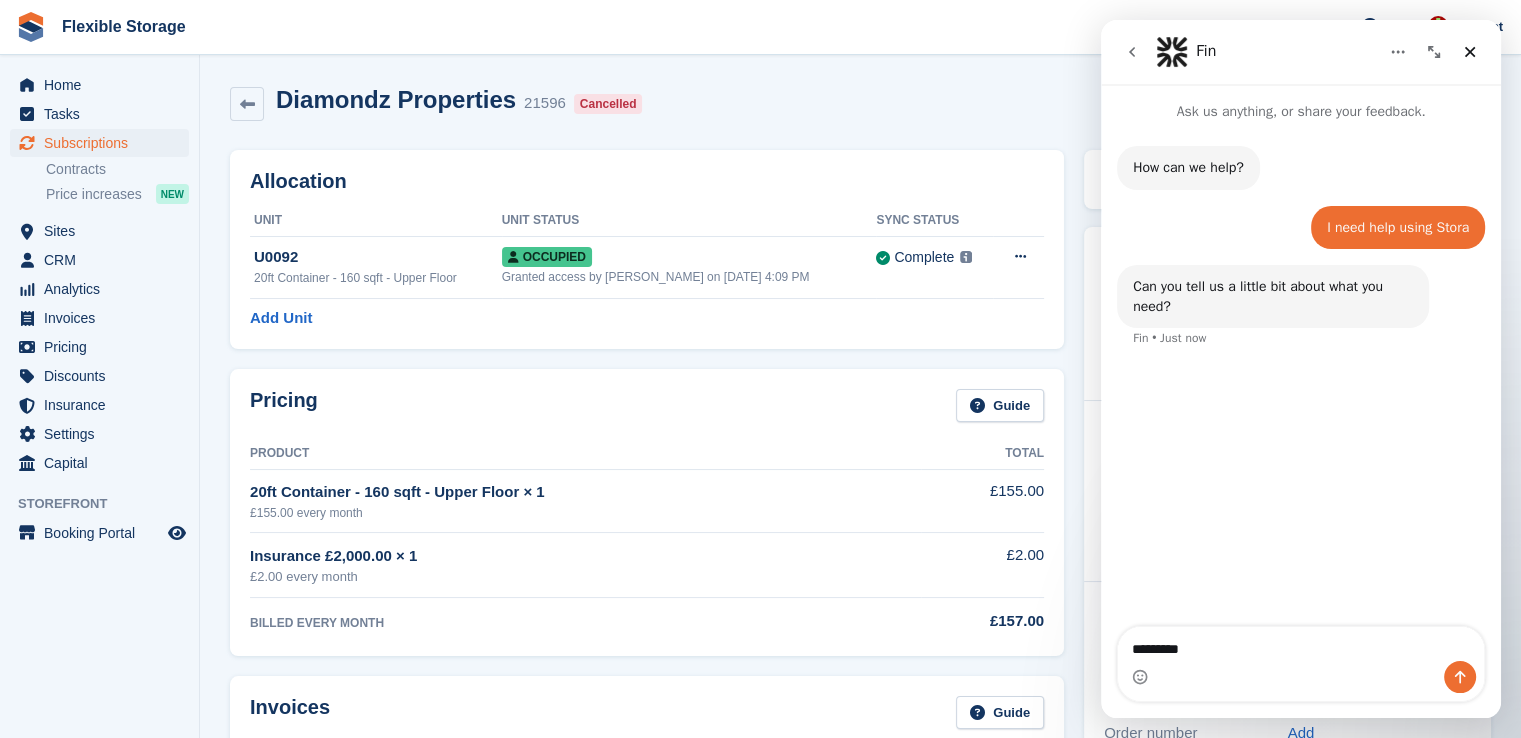 type 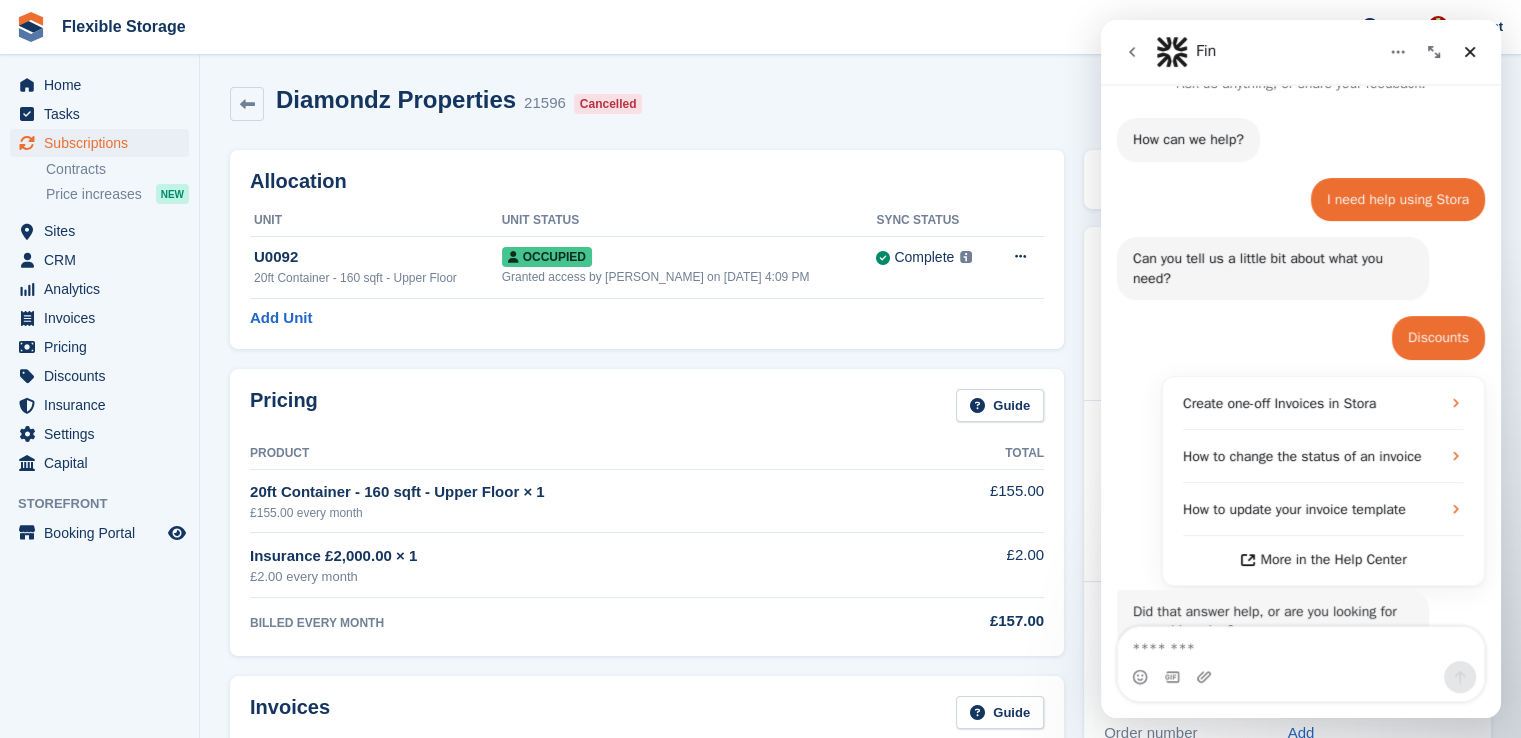 scroll, scrollTop: 164, scrollLeft: 0, axis: vertical 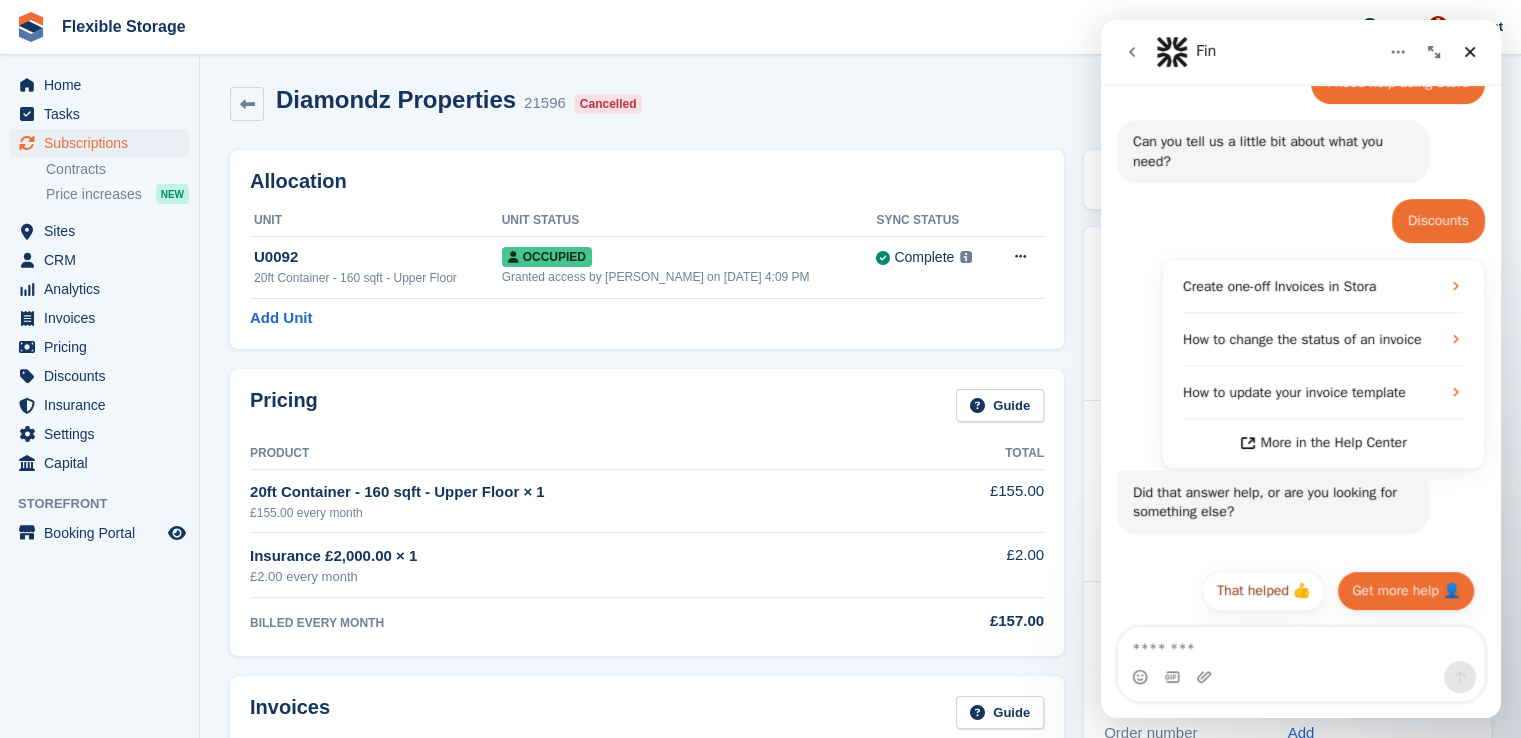 click on "Get more help 👤" at bounding box center (1406, 591) 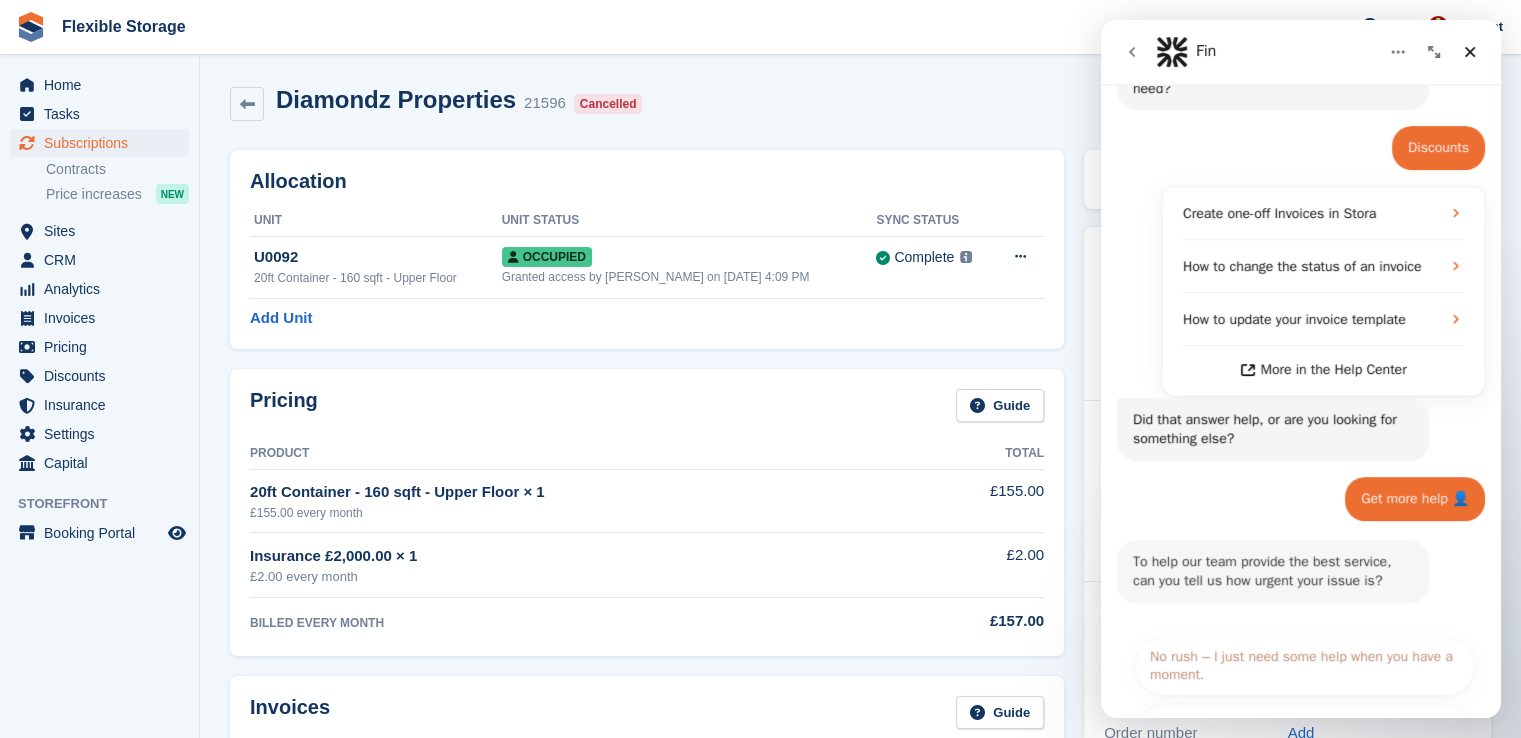 scroll, scrollTop: 366, scrollLeft: 0, axis: vertical 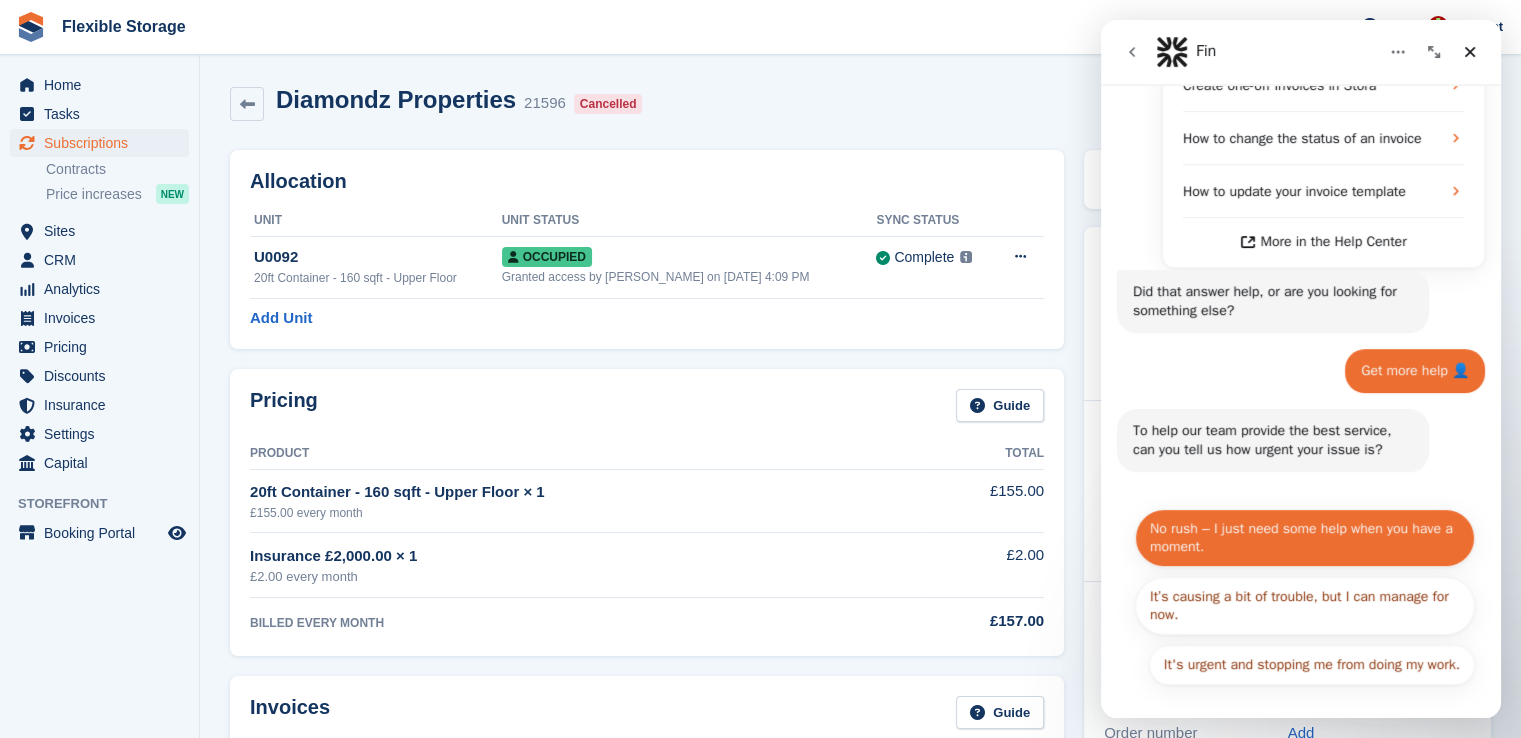 click on "No rush – I just need some help when you have a moment." at bounding box center (1305, 538) 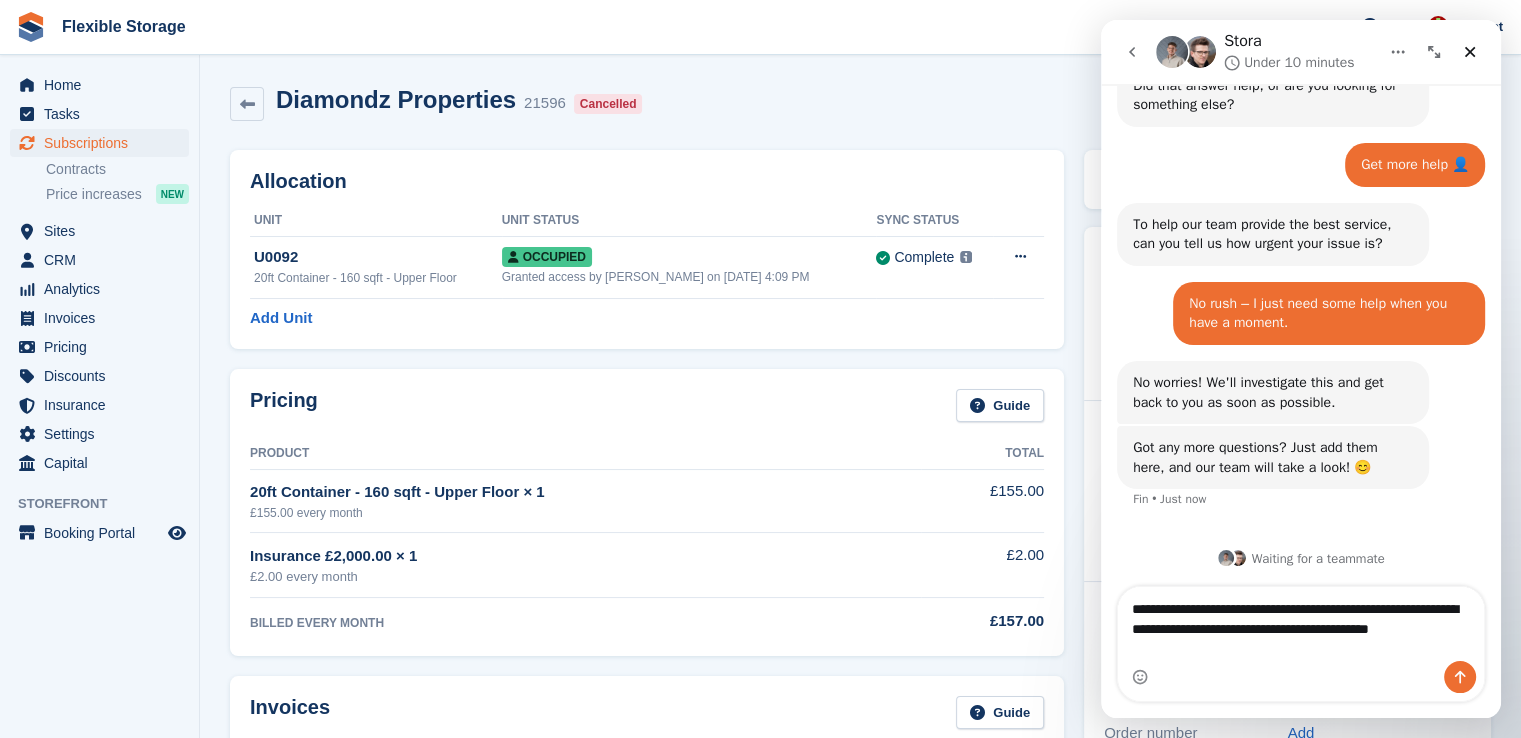 scroll, scrollTop: 572, scrollLeft: 0, axis: vertical 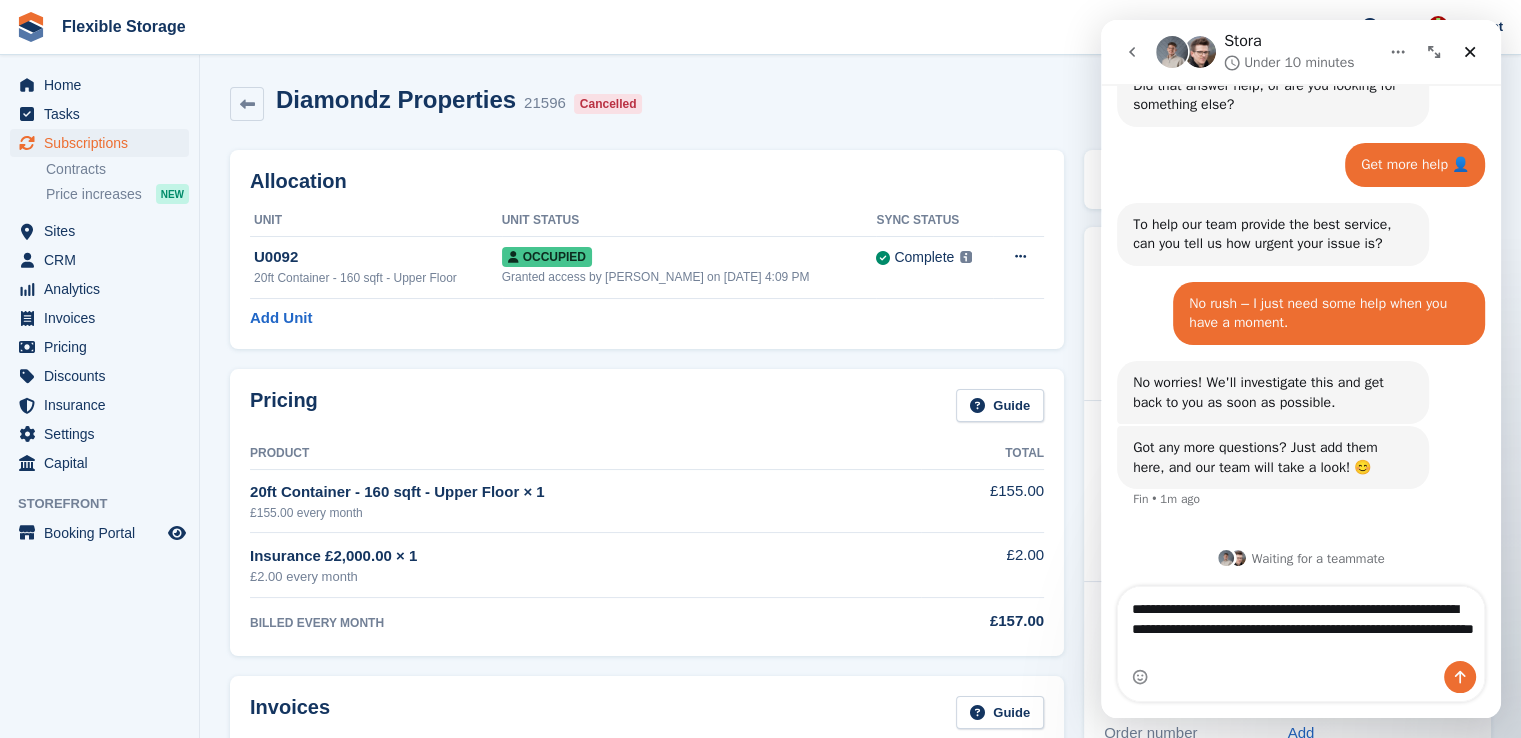 type on "**********" 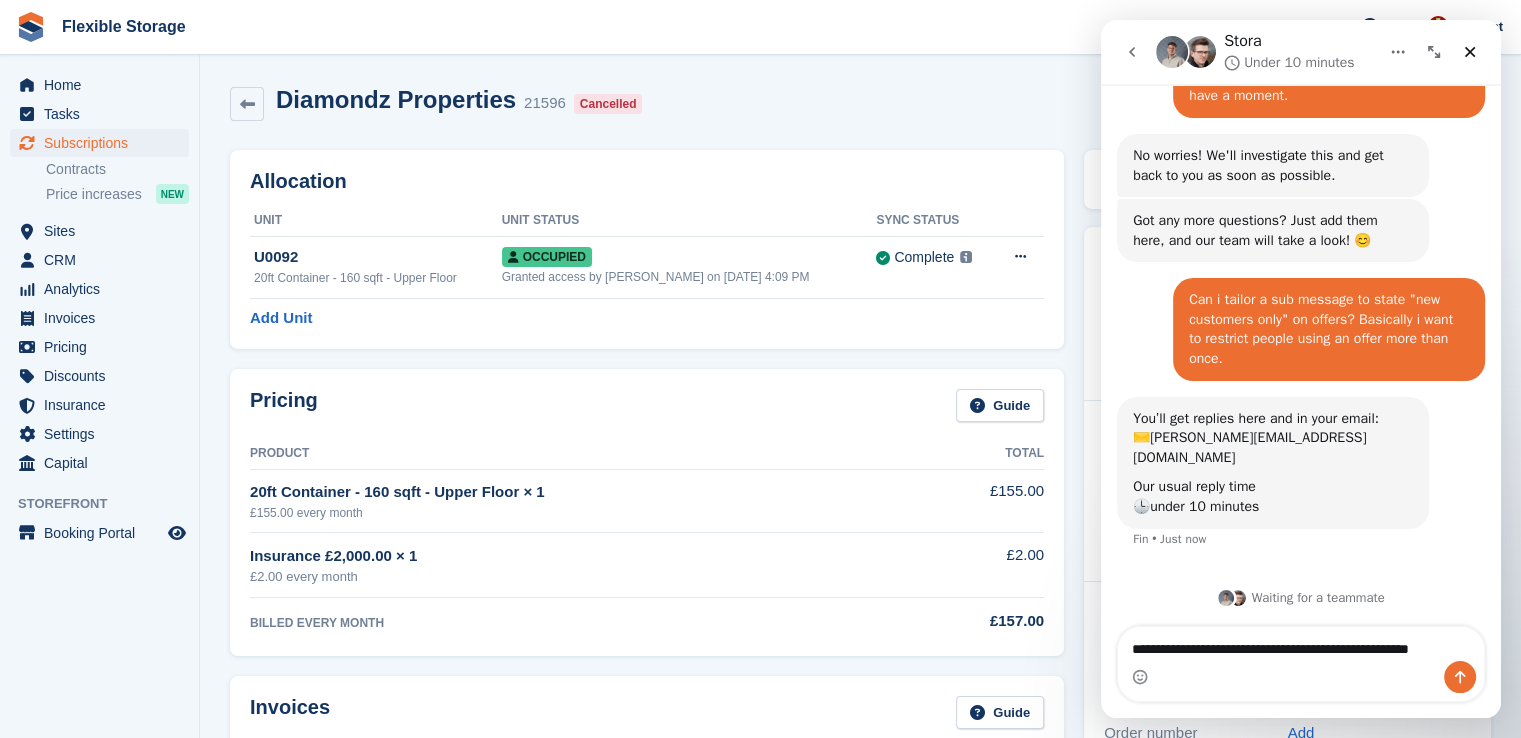 scroll, scrollTop: 799, scrollLeft: 0, axis: vertical 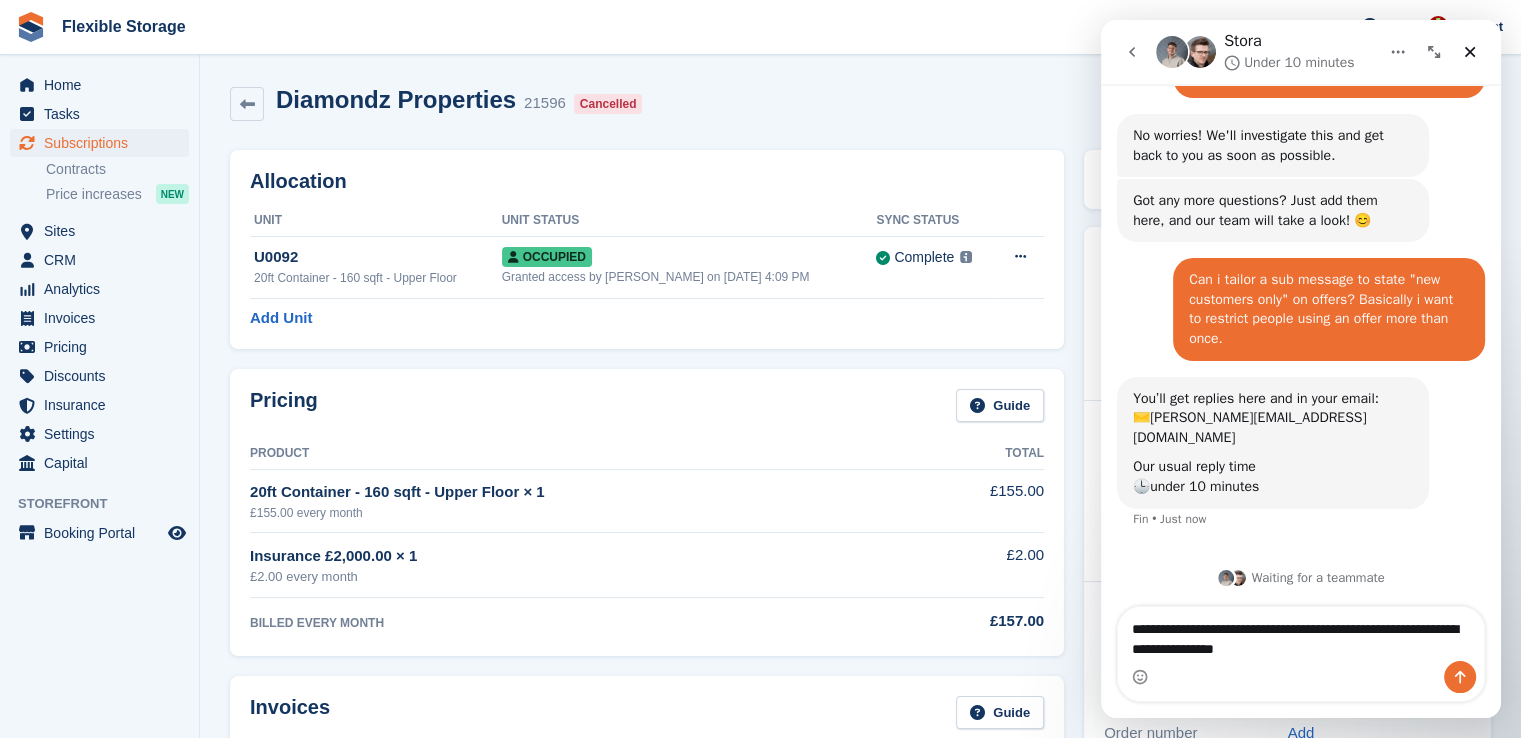 type on "**********" 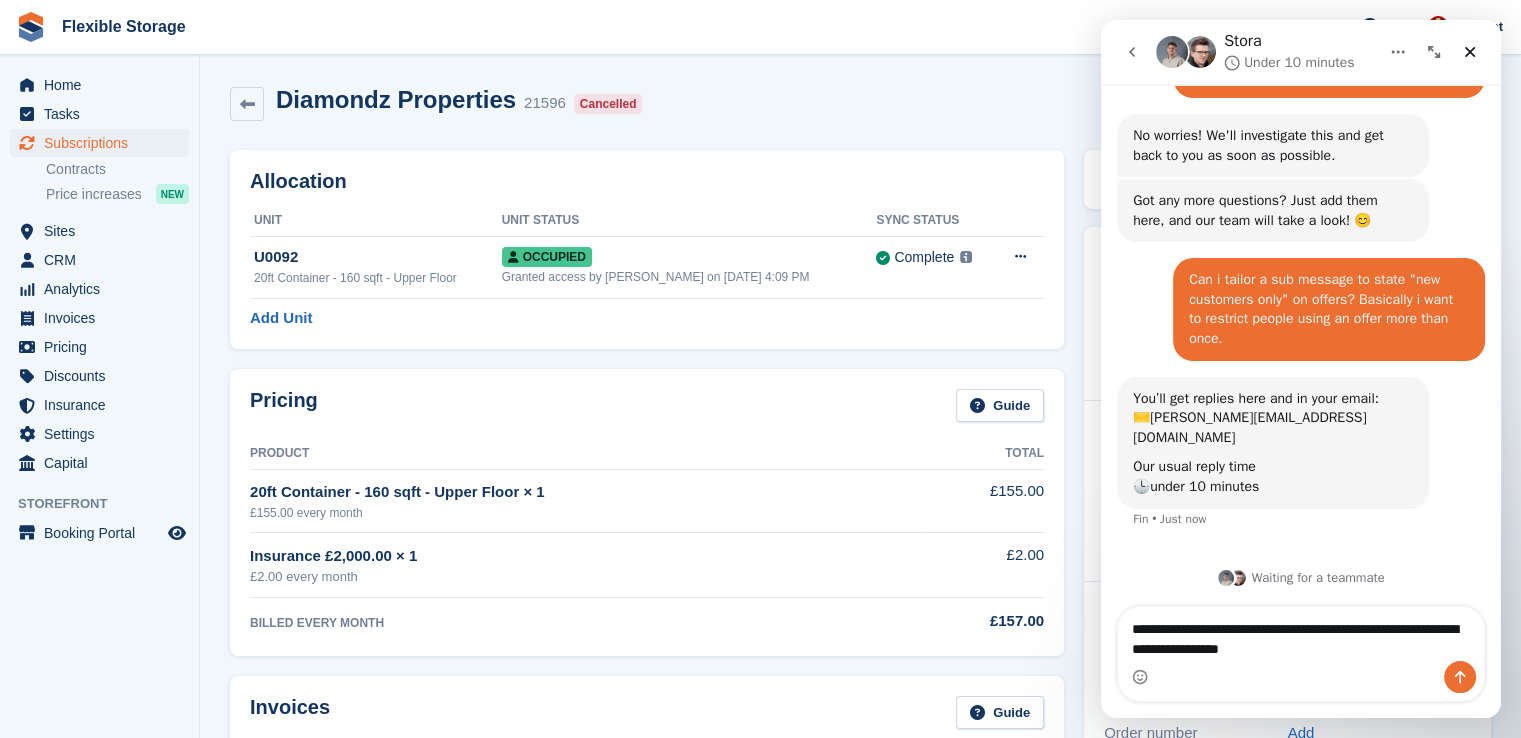 type 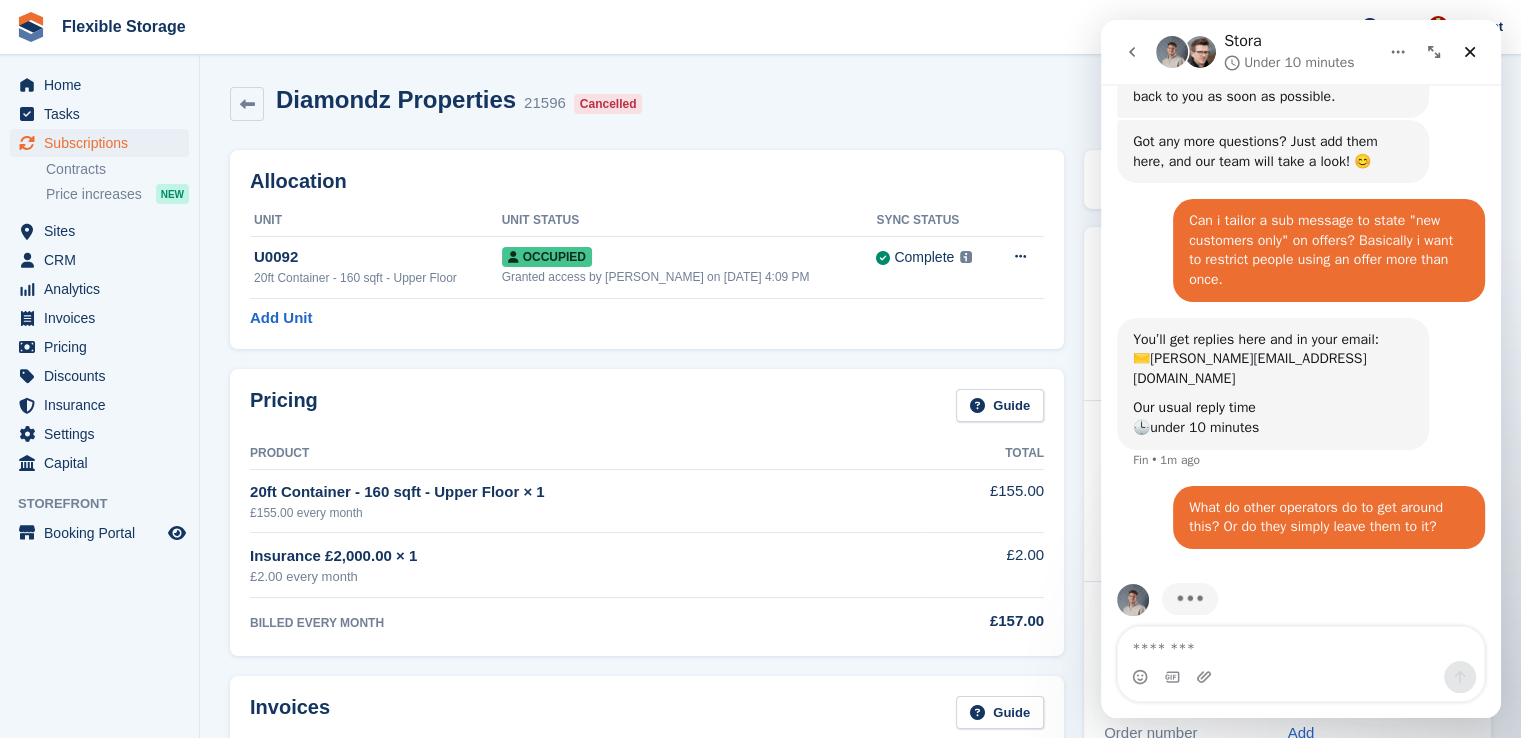 scroll, scrollTop: 935, scrollLeft: 0, axis: vertical 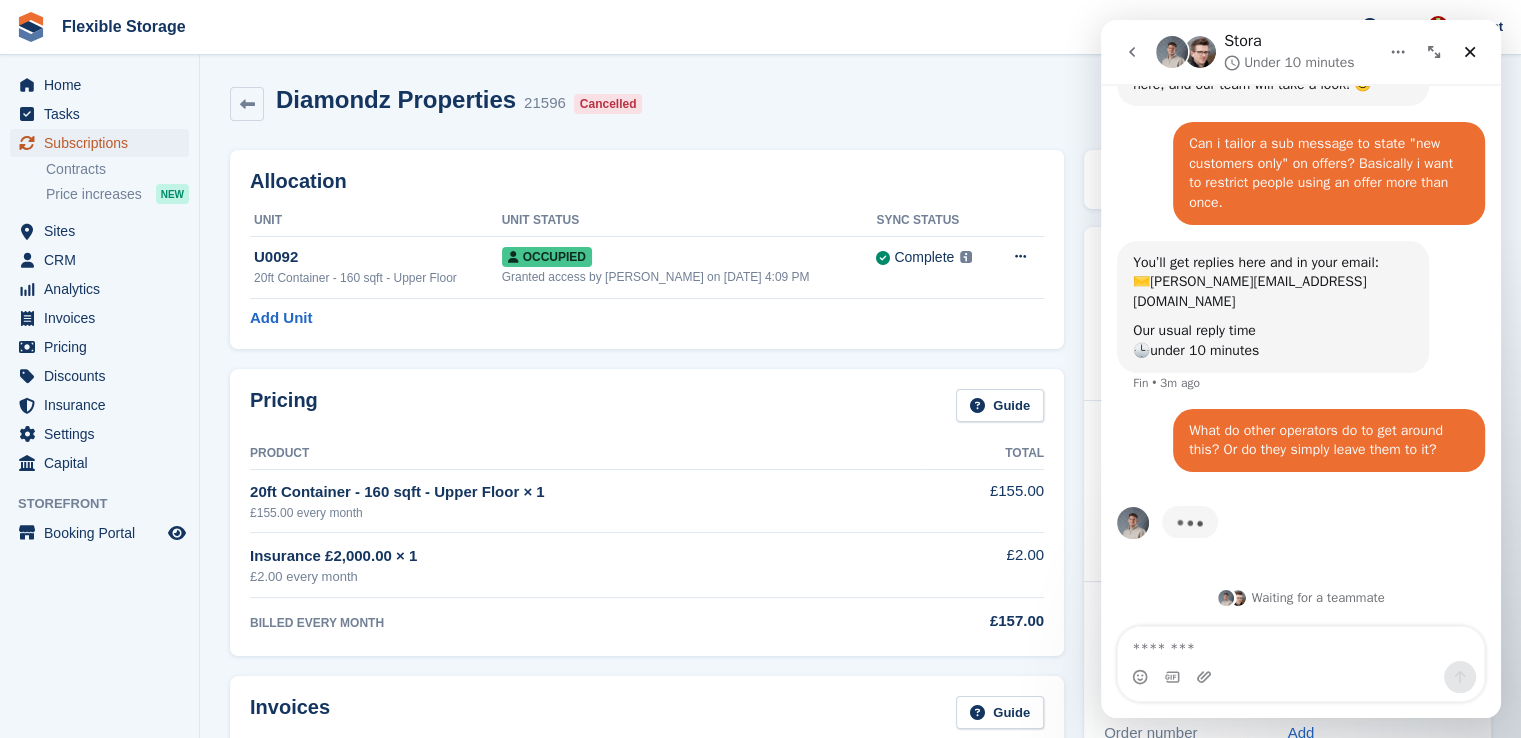 click on "Subscriptions" at bounding box center (104, 143) 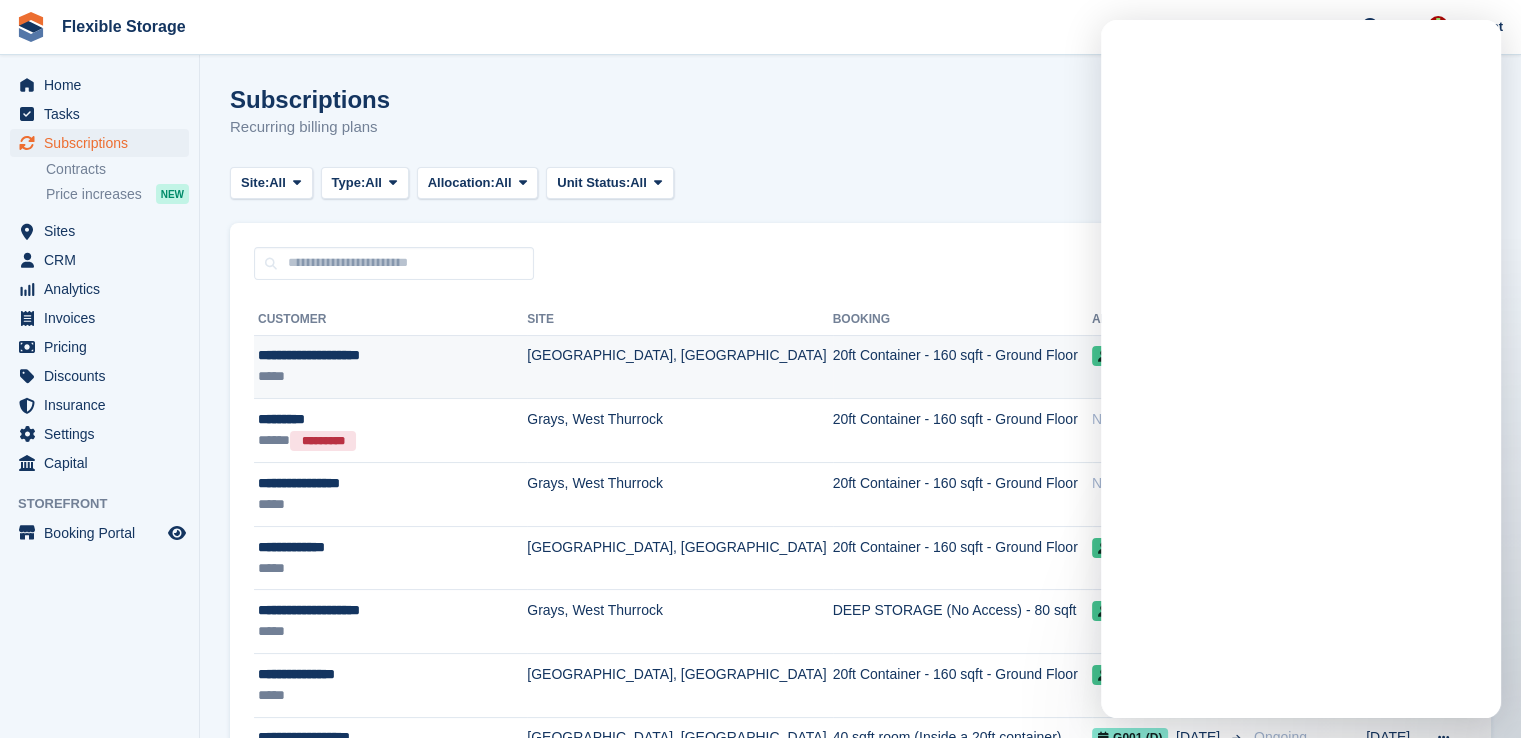 scroll, scrollTop: 0, scrollLeft: 0, axis: both 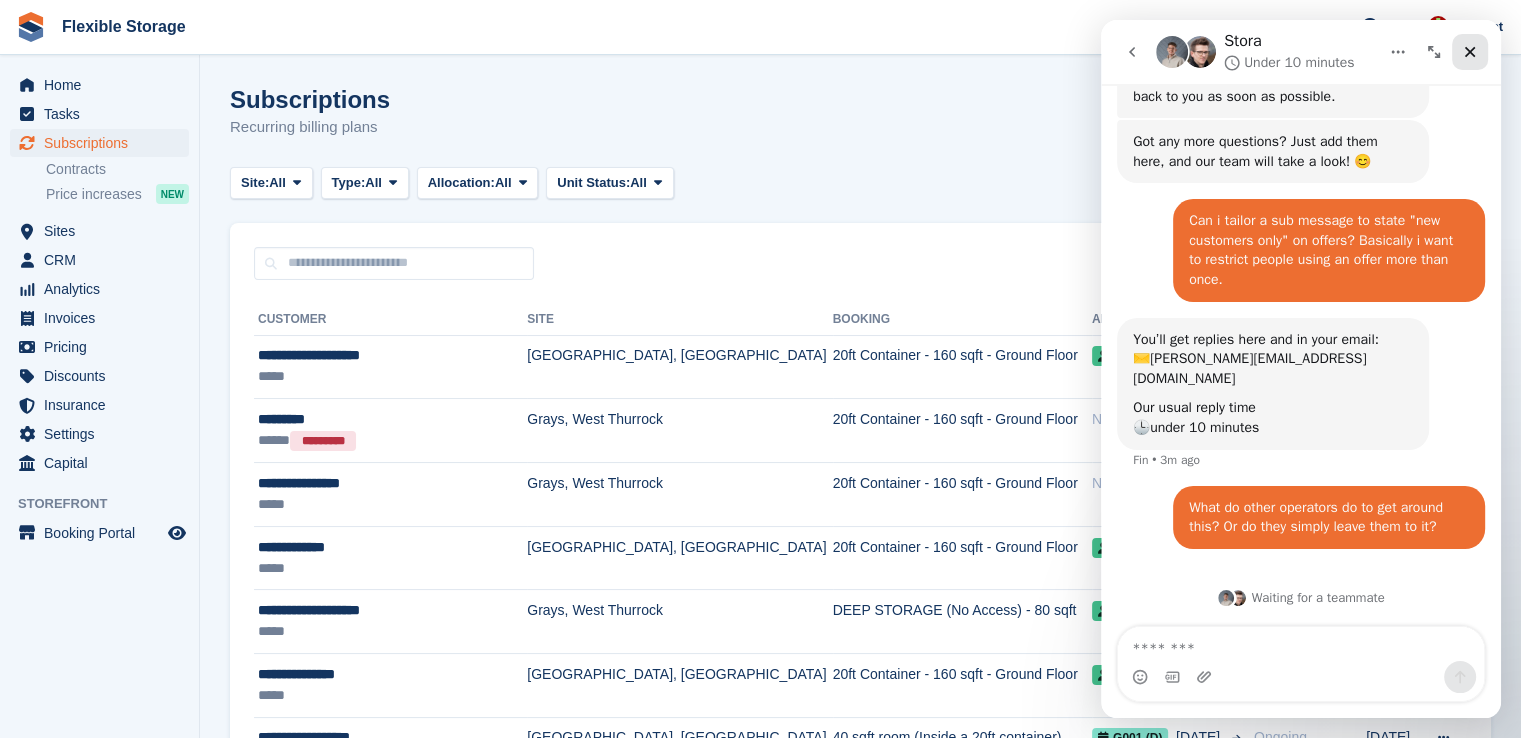 click 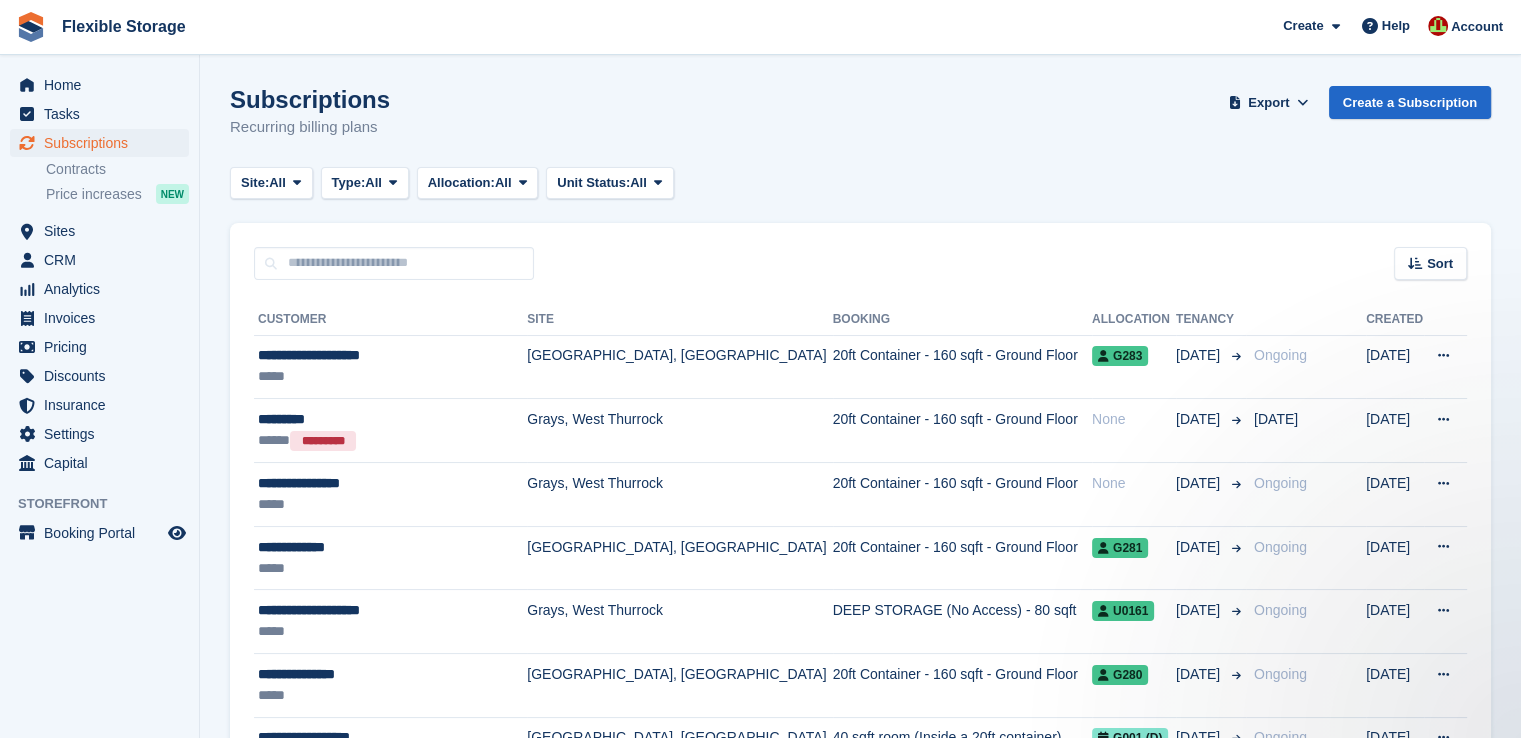 scroll, scrollTop: 0, scrollLeft: 0, axis: both 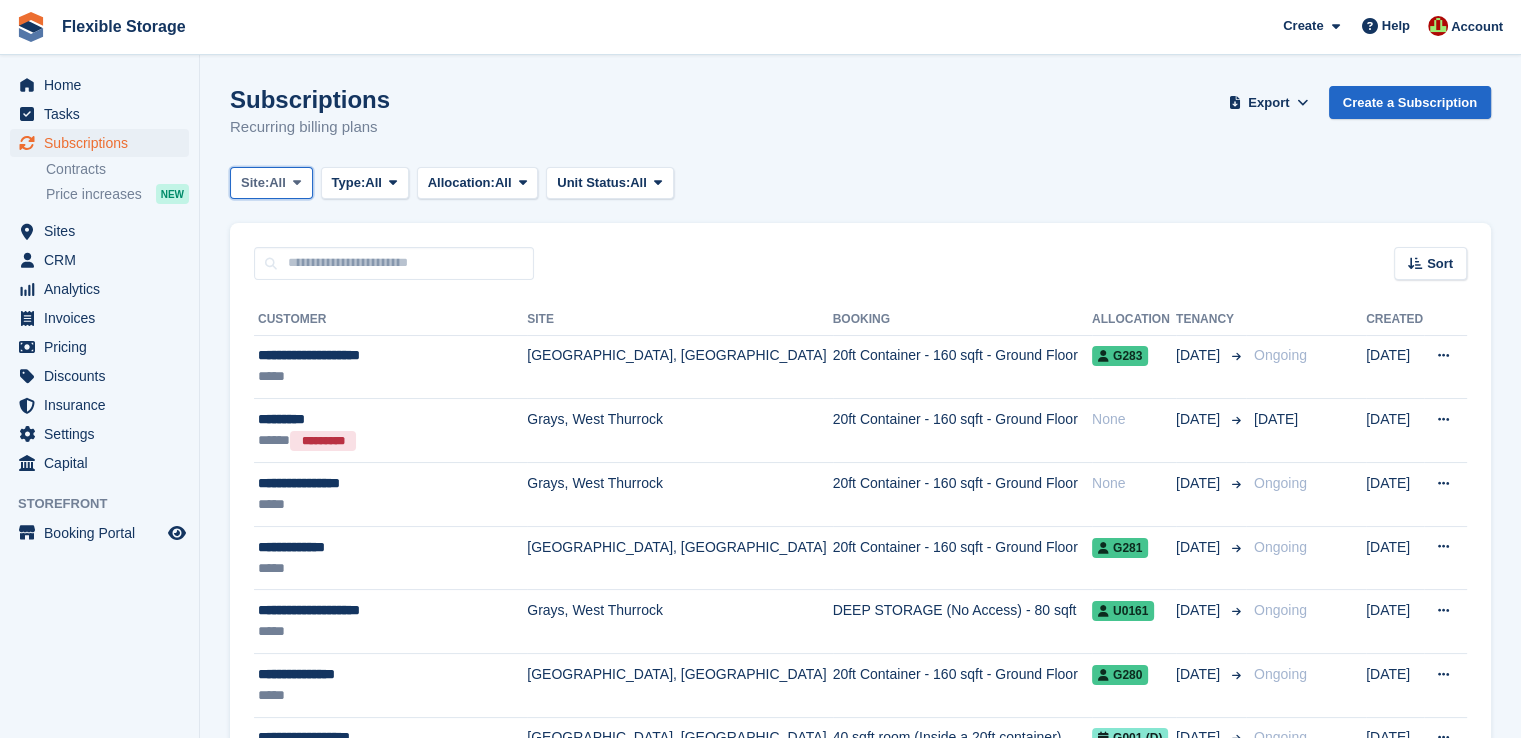click at bounding box center [297, 182] 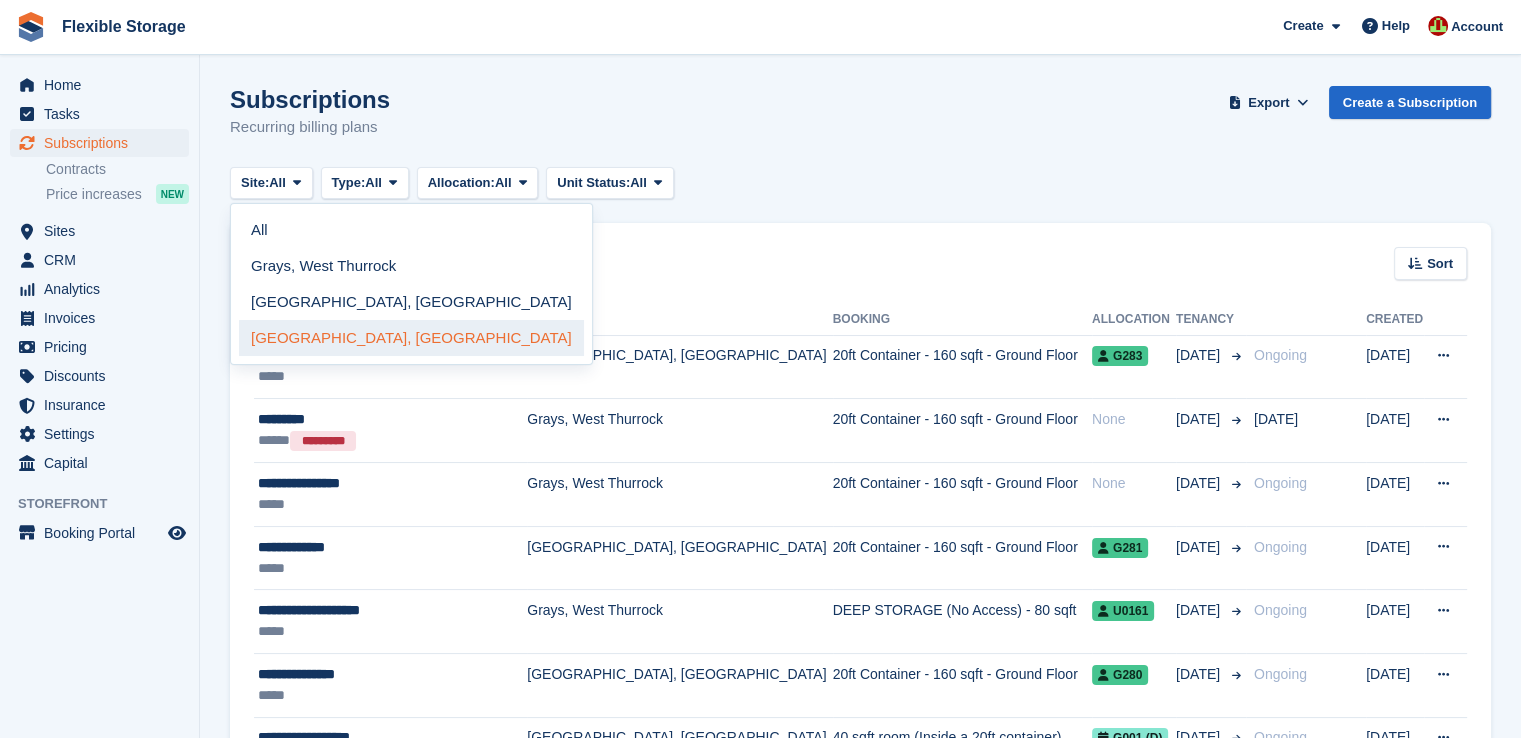 click on "[GEOGRAPHIC_DATA], [GEOGRAPHIC_DATA]" at bounding box center (411, 338) 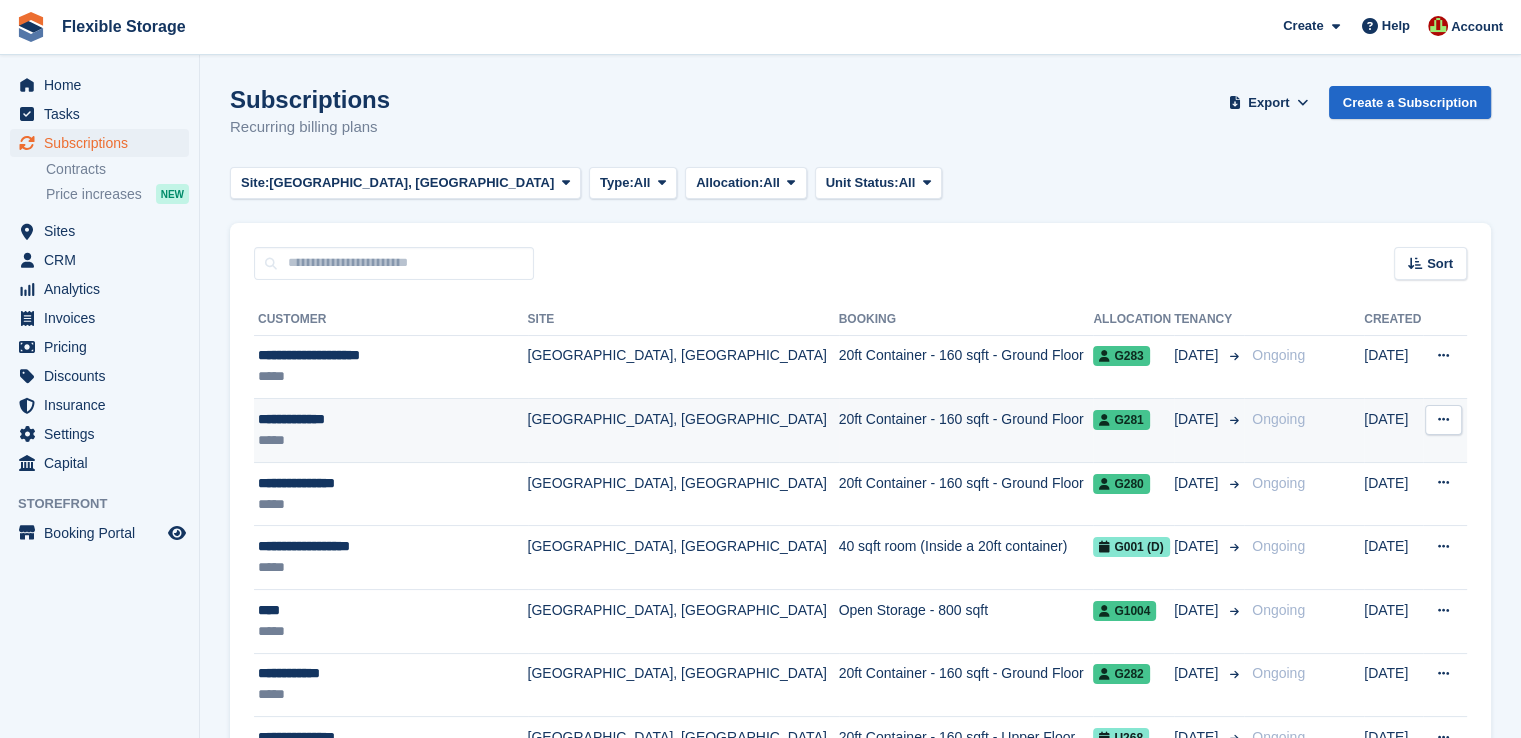 click on "**********" at bounding box center (387, 419) 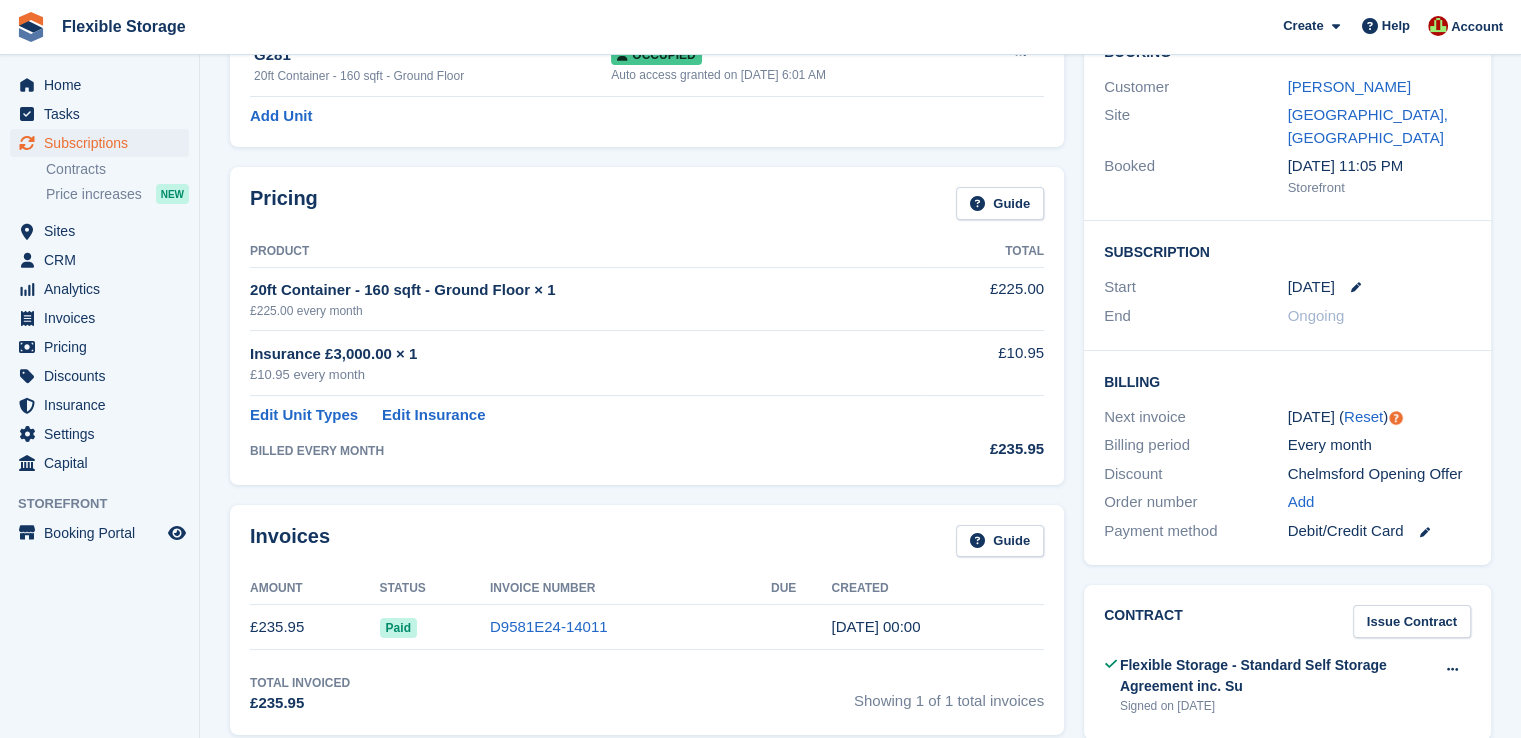 scroll, scrollTop: 0, scrollLeft: 0, axis: both 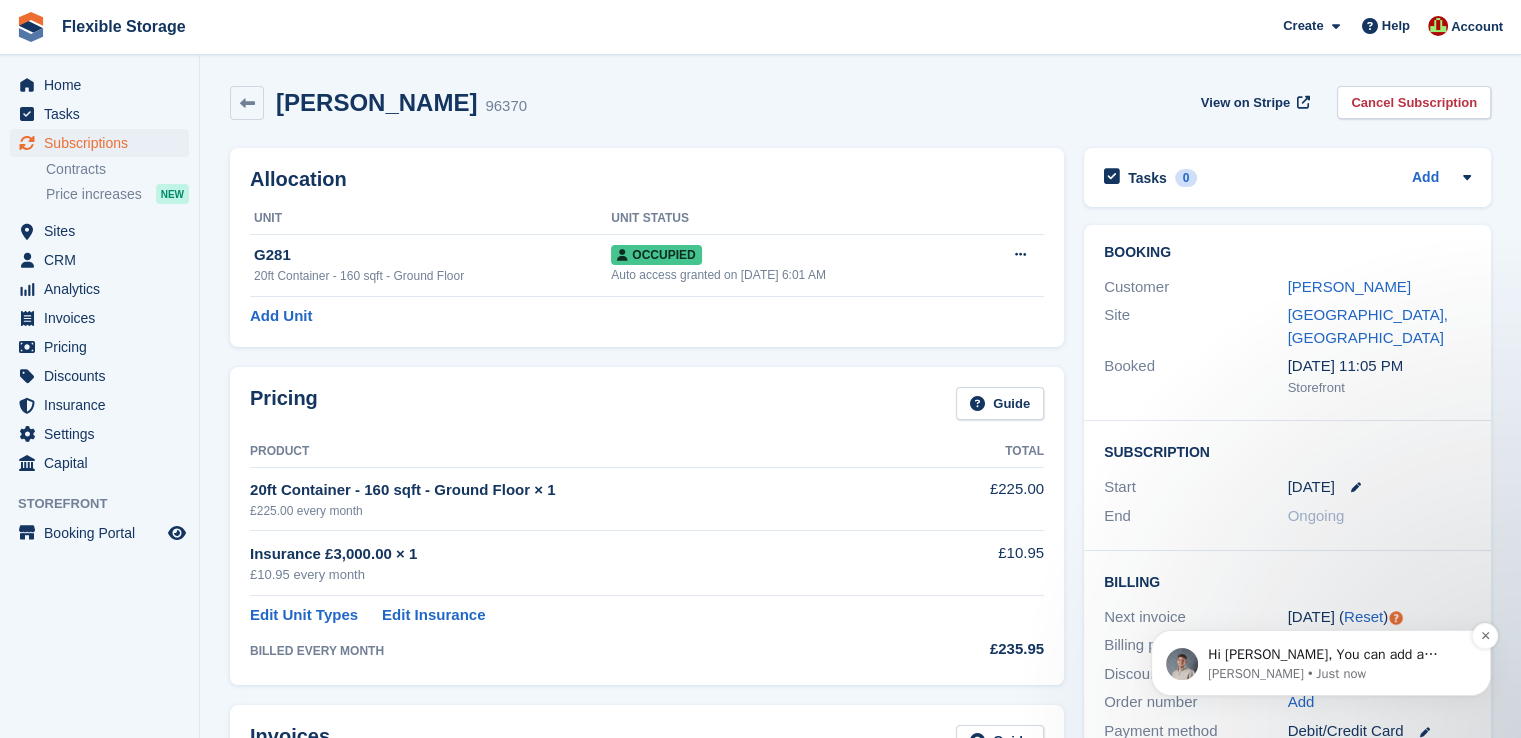 click on "Hi [PERSON_NAME],   You can add a message to your website or include it in your terms of service stating that discounts are only available to new customers. However, at the moment, [PERSON_NAME] doesn’t have a way to automatically prevent existing customers from signing up again and using the discount. The product team is aware of this and may address it in the future, but for now, it needs to be managed manually. If you notice someone using a discount when they shouldn’t, you could contact them and let them know you’ll be cancelling the subscription and recreating it without the discount applied as per your terms." at bounding box center [1337, 655] 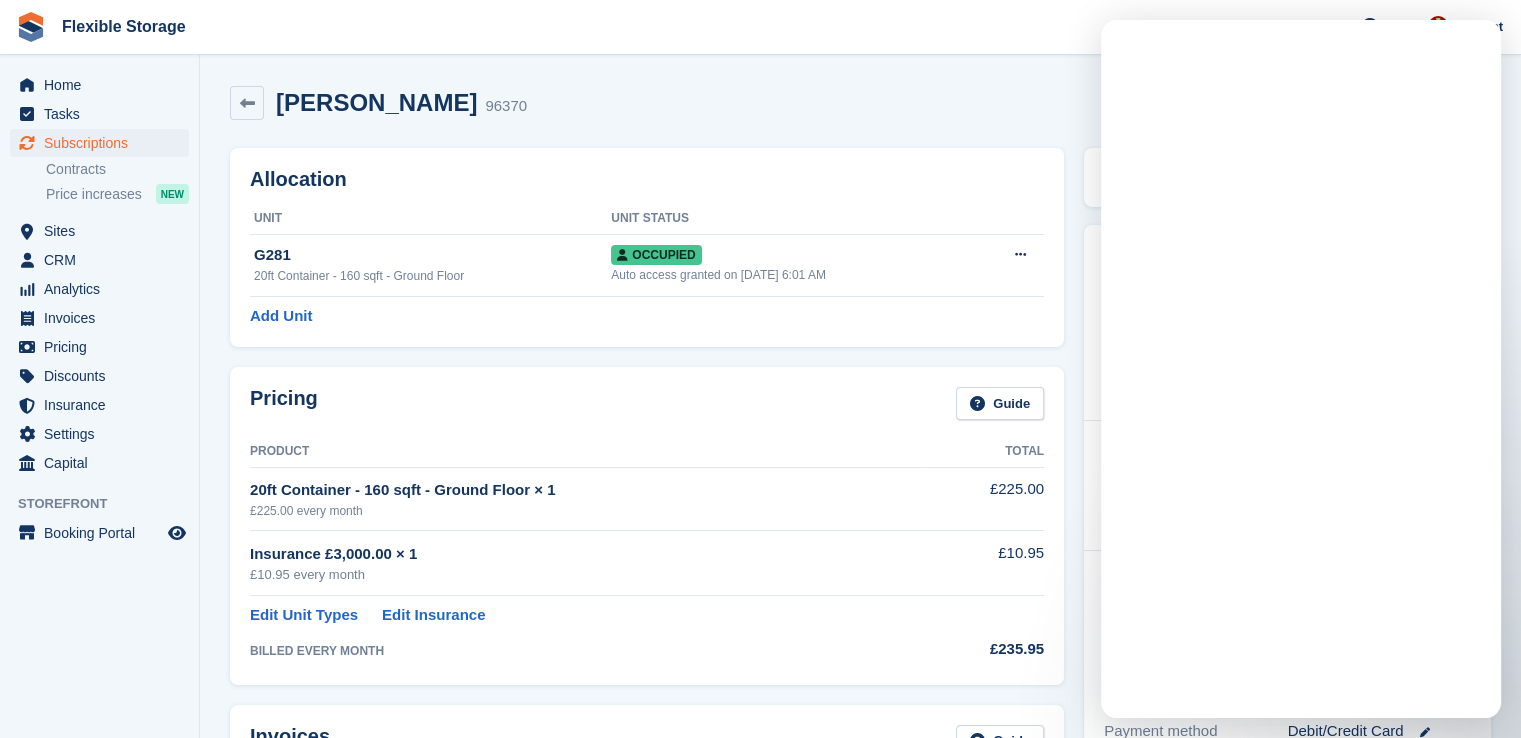 scroll, scrollTop: 0, scrollLeft: 0, axis: both 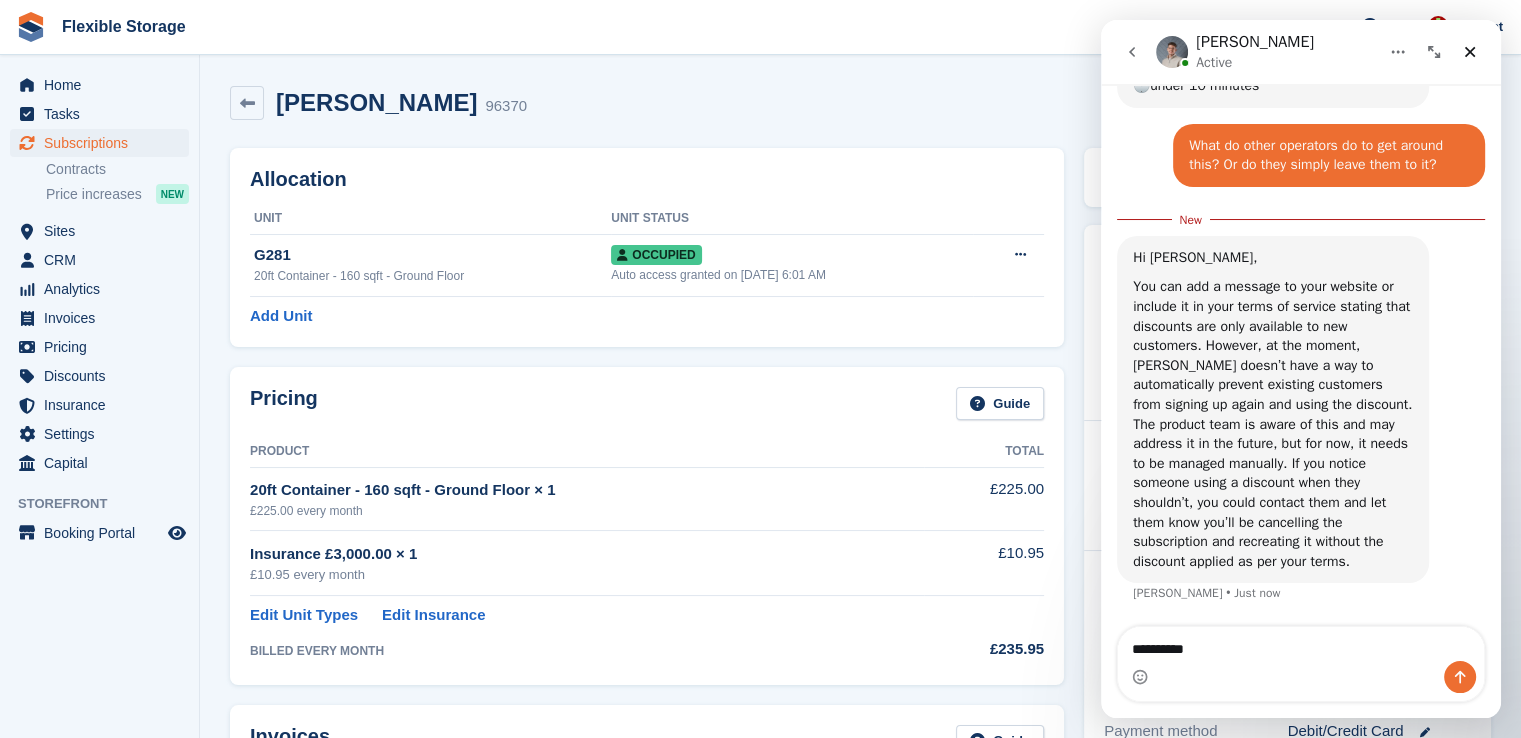 type on "**********" 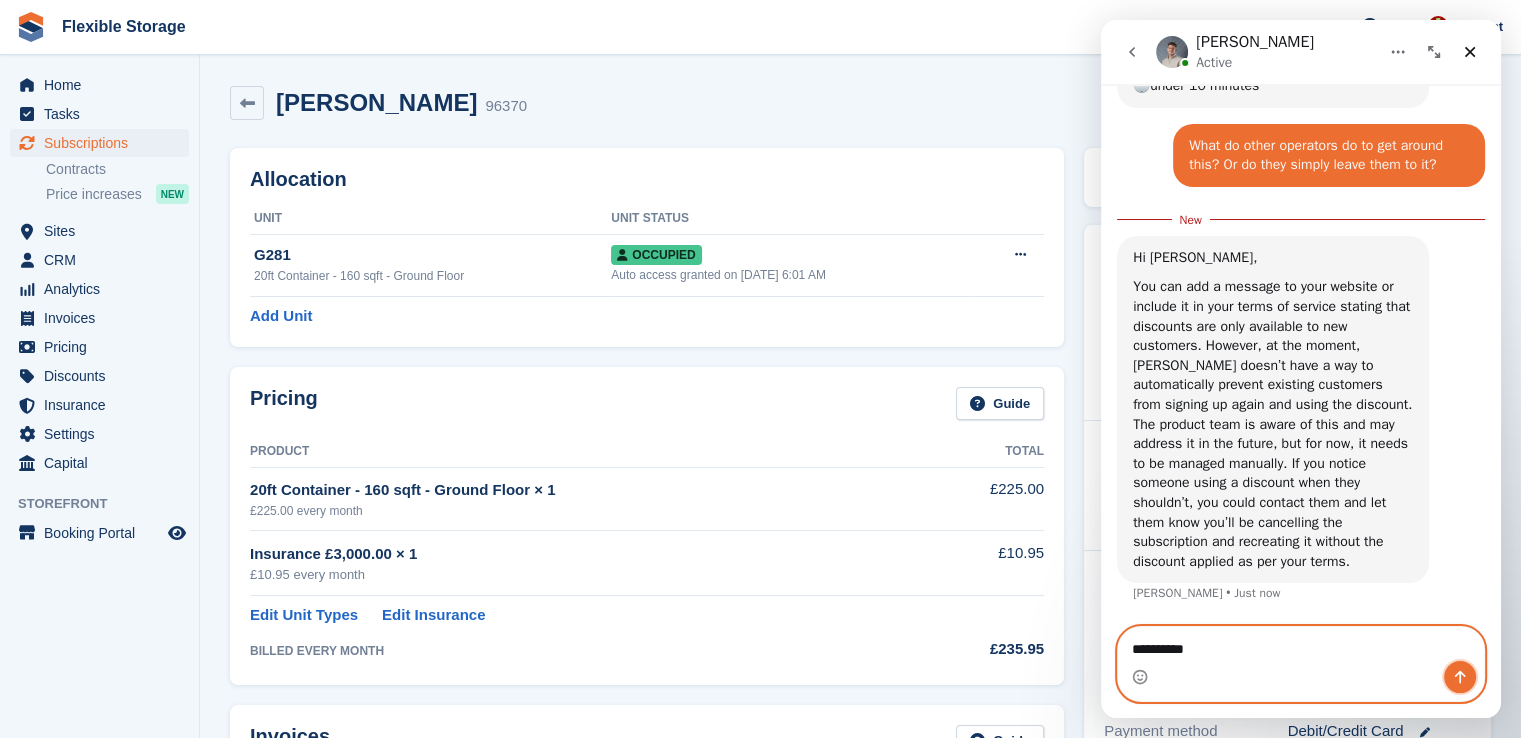 click 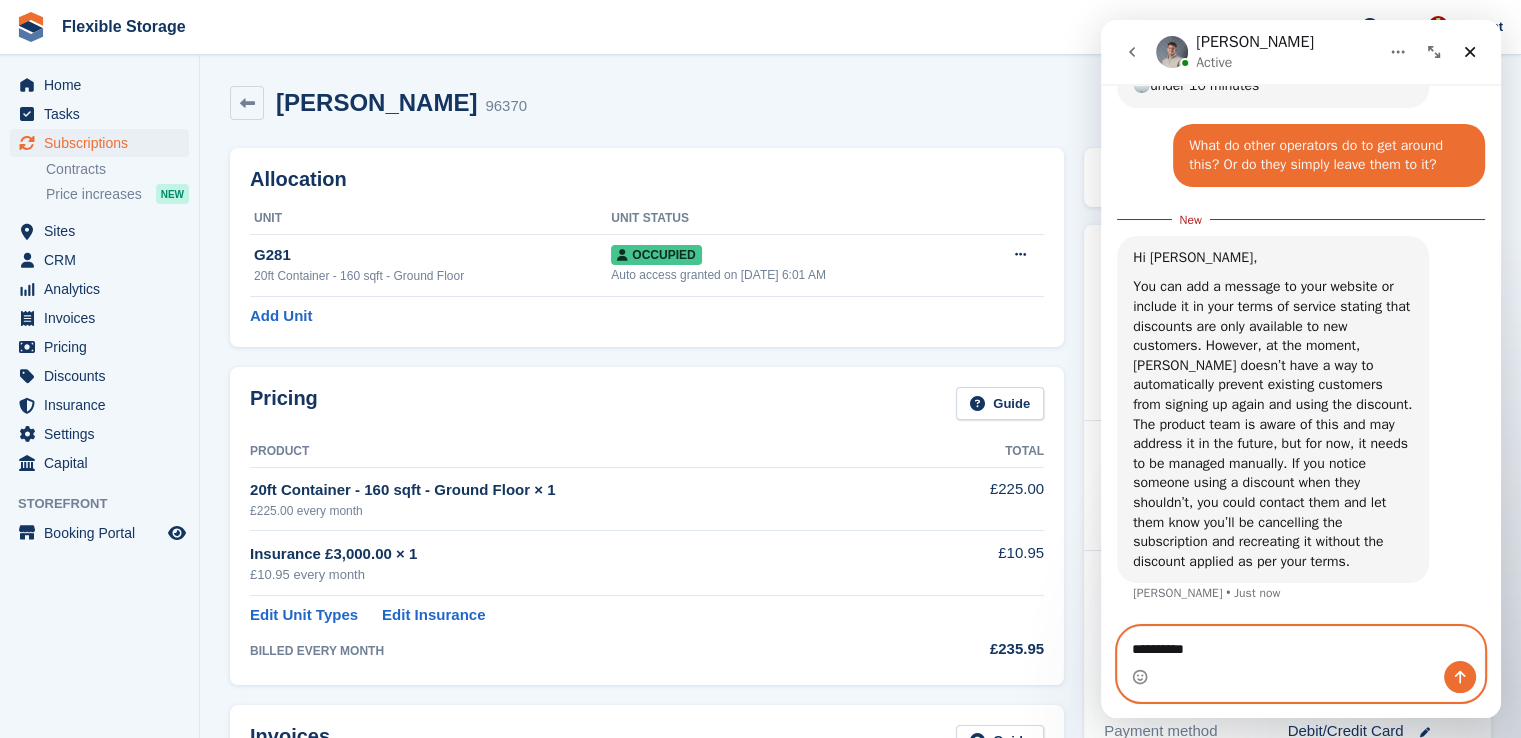 type 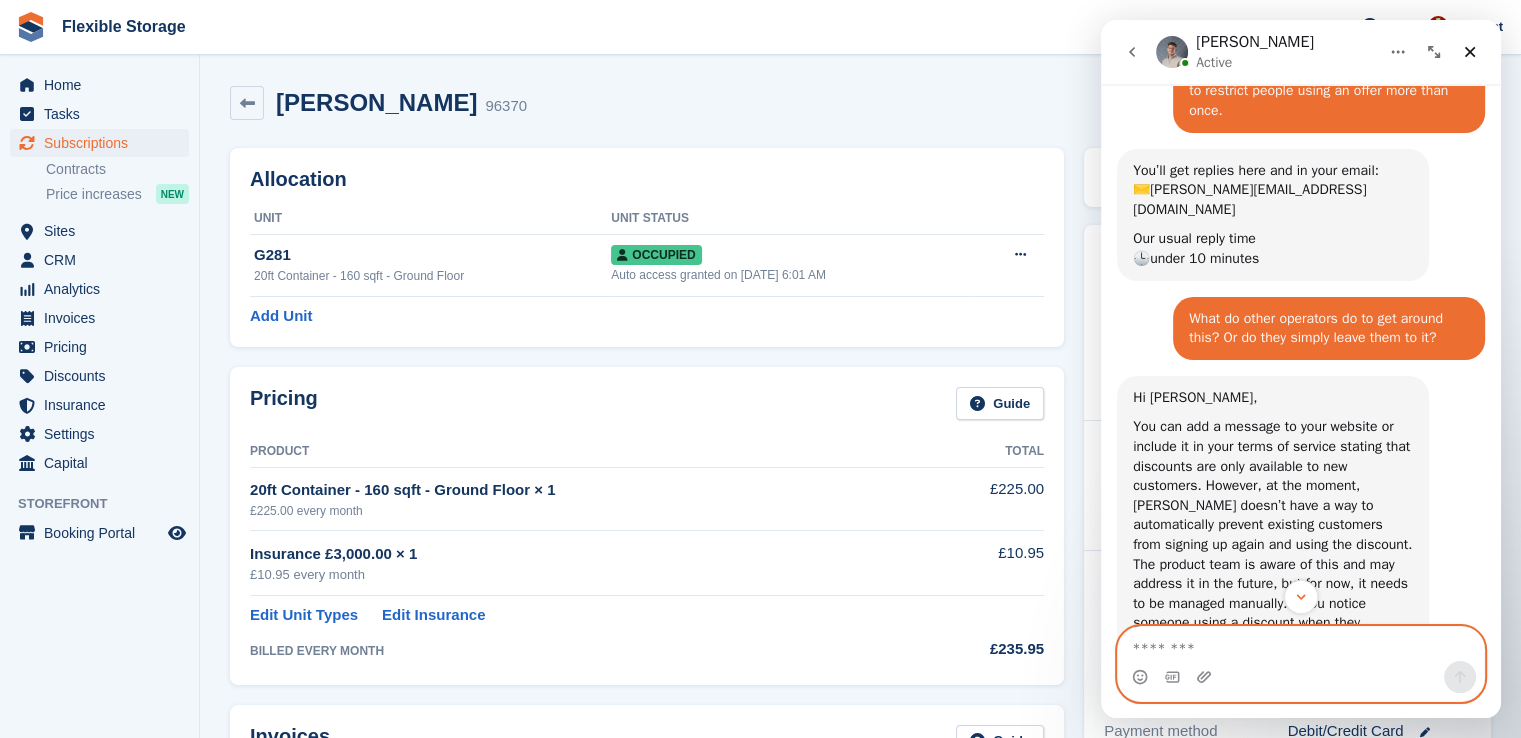 scroll, scrollTop: 1225, scrollLeft: 0, axis: vertical 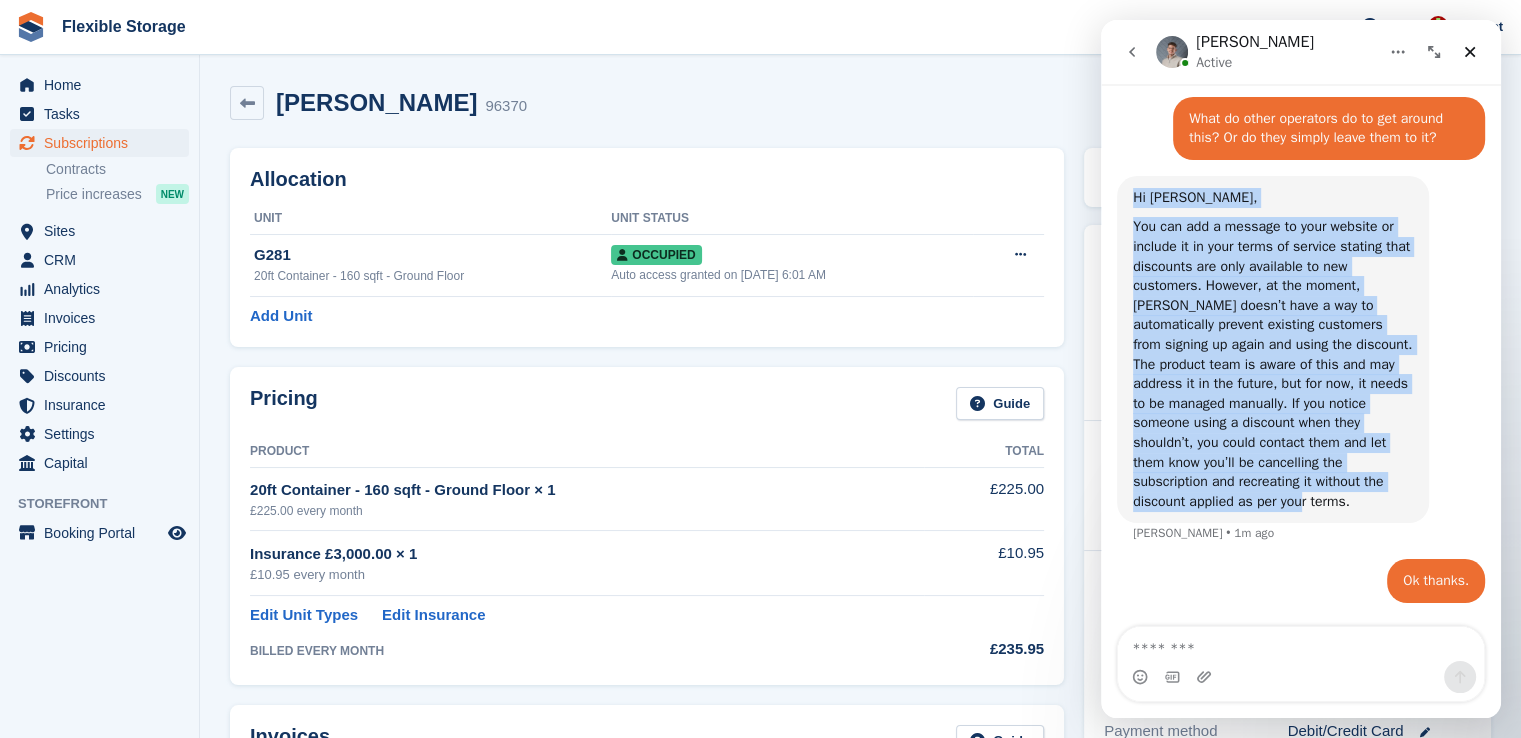 drag, startPoint x: 1136, startPoint y: 198, endPoint x: 1280, endPoint y: 522, distance: 354.55887 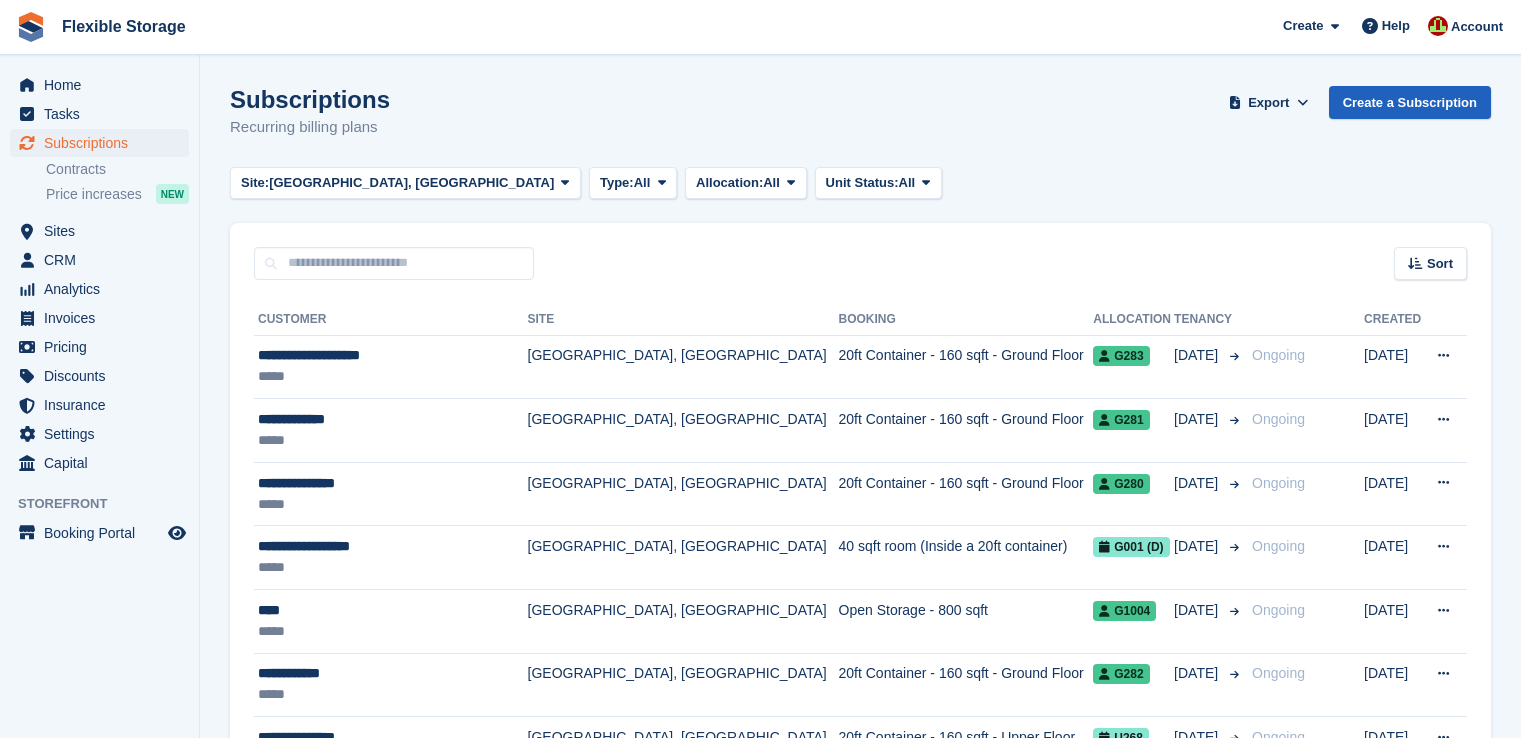 scroll, scrollTop: 0, scrollLeft: 0, axis: both 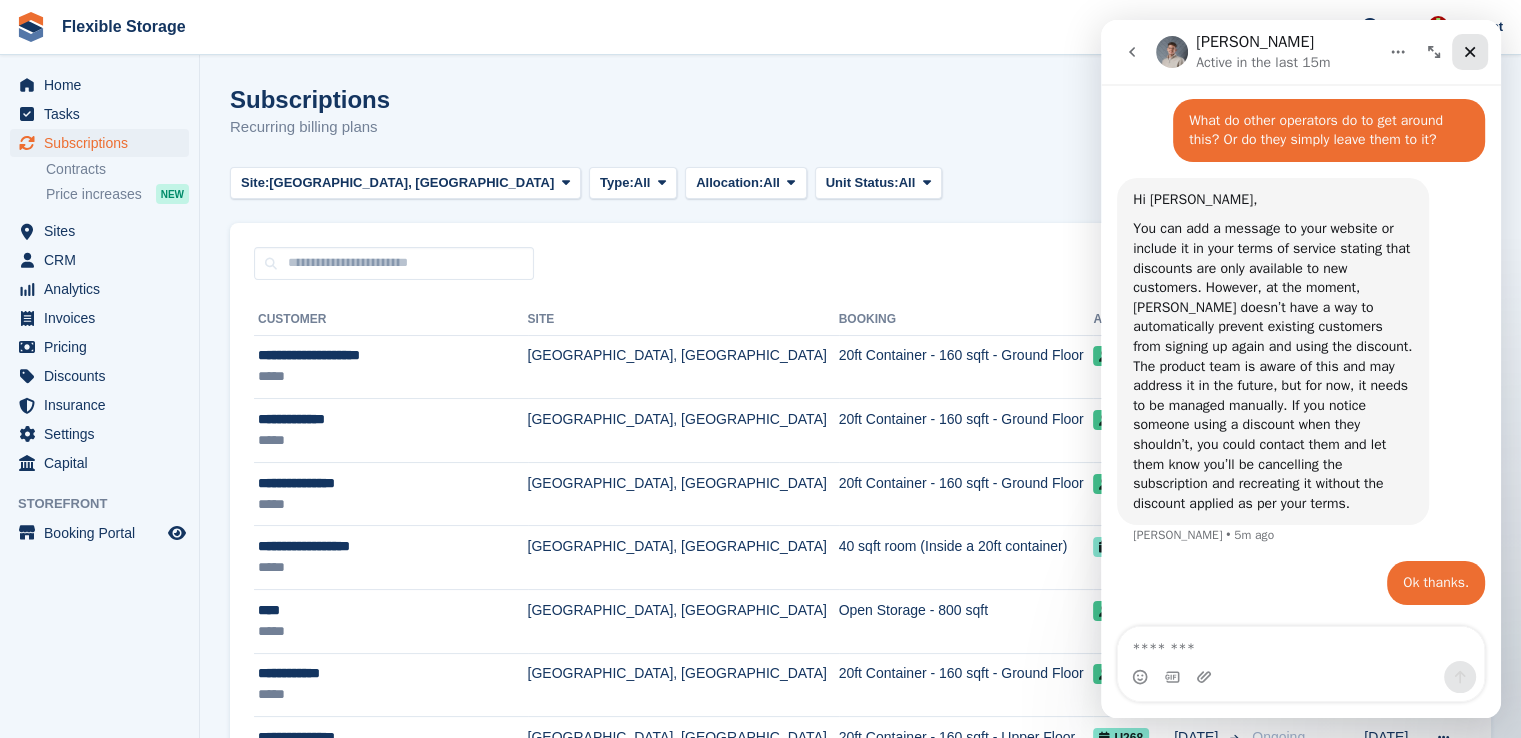 click 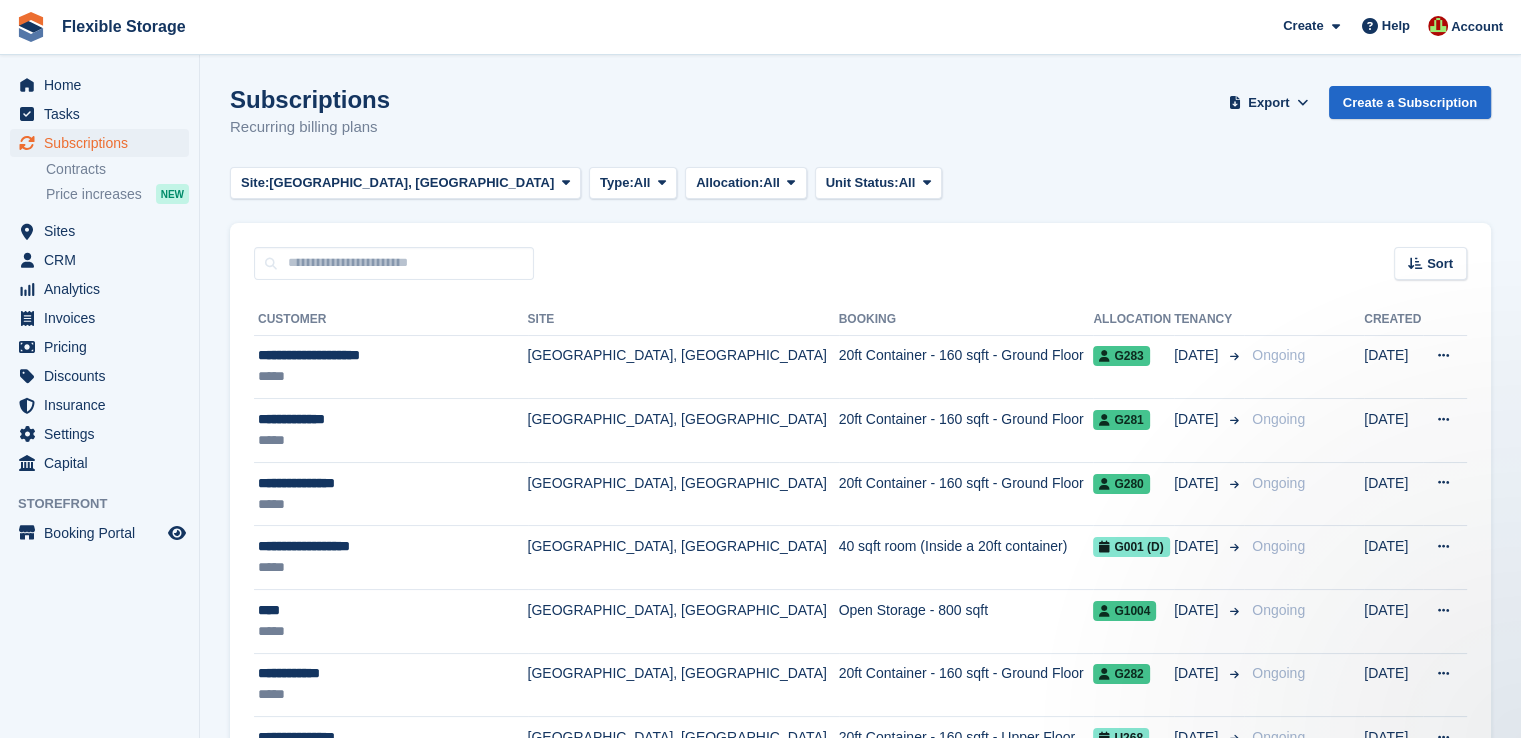 scroll, scrollTop: 0, scrollLeft: 0, axis: both 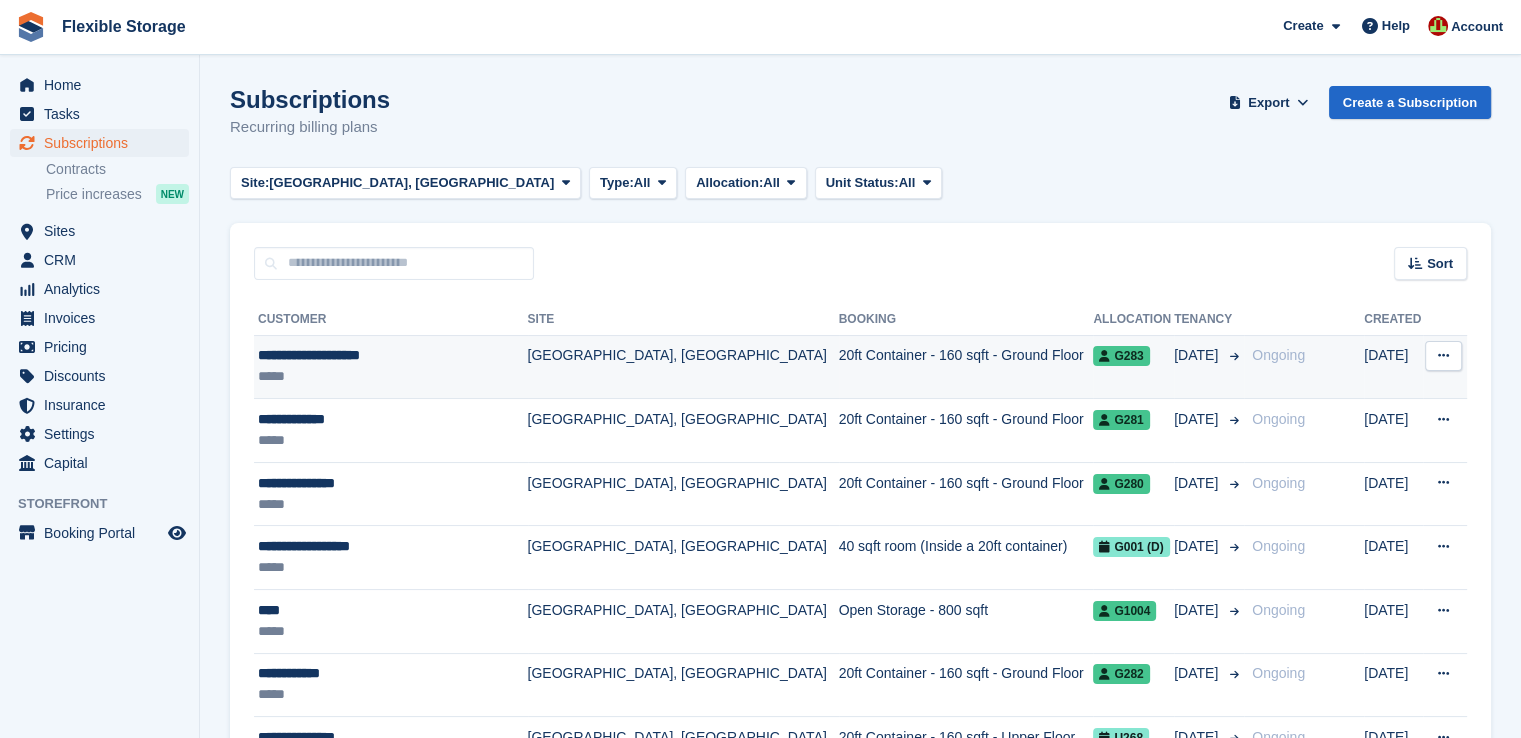 click on "[GEOGRAPHIC_DATA], [GEOGRAPHIC_DATA]" at bounding box center [683, 367] 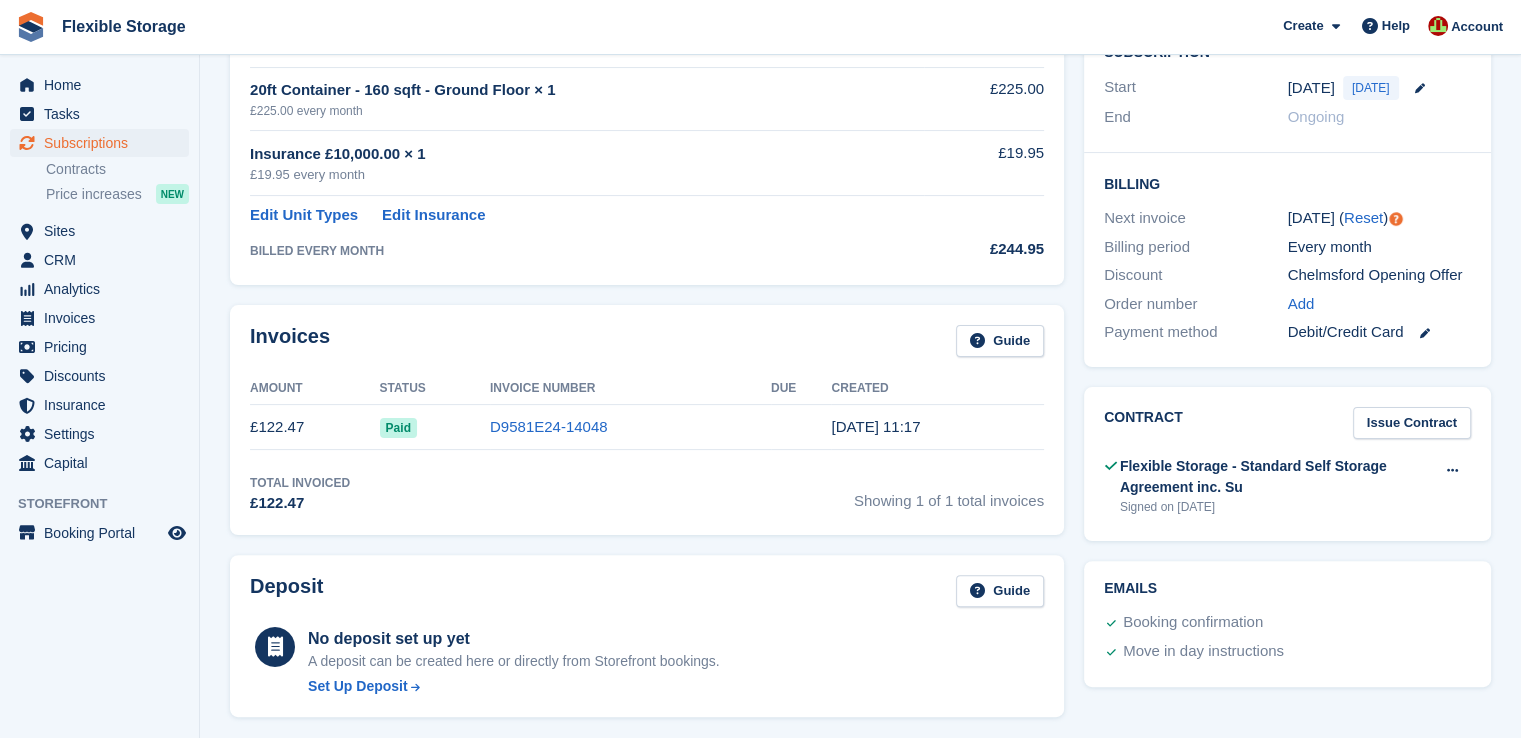 scroll, scrollTop: 100, scrollLeft: 0, axis: vertical 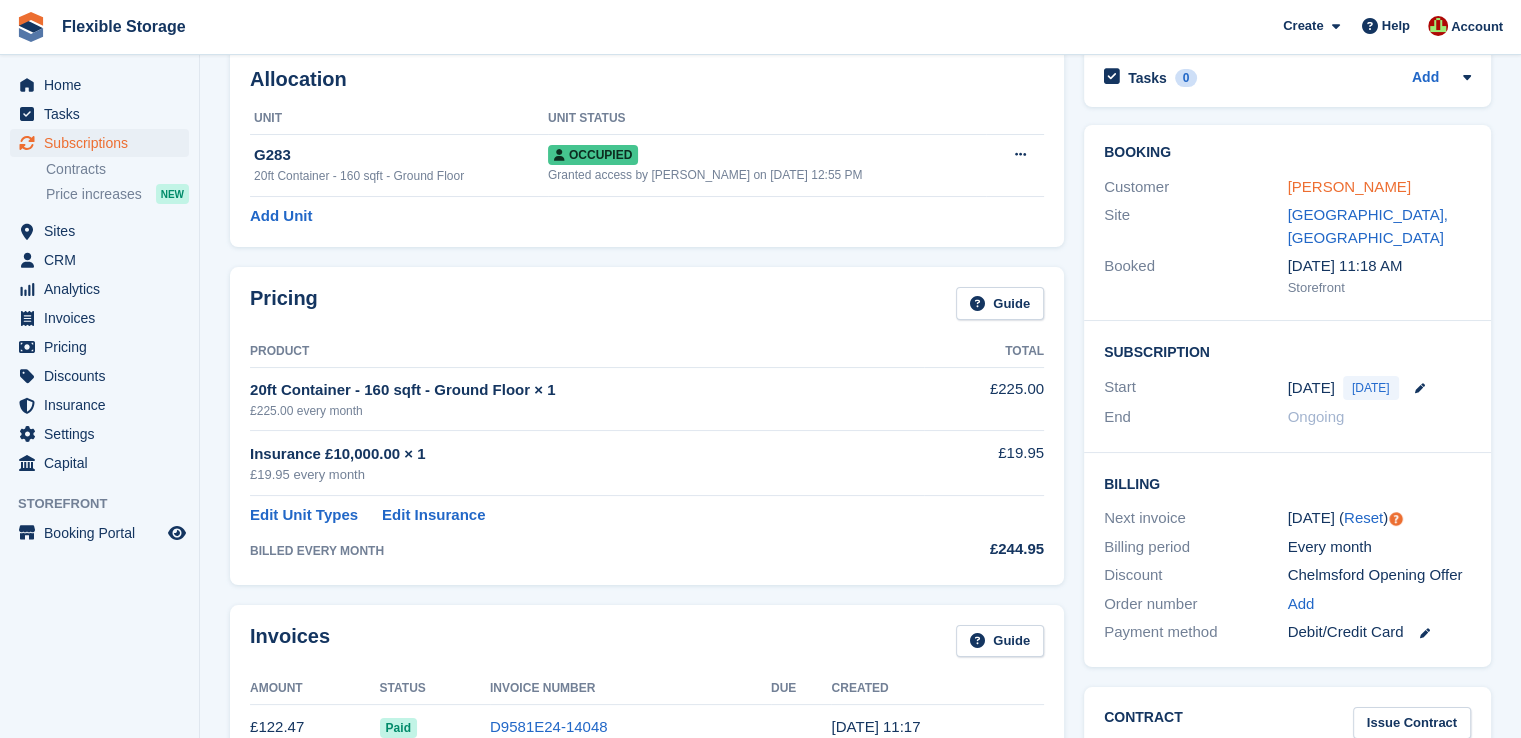 click on "Edward Hollingsworth" at bounding box center (1349, 186) 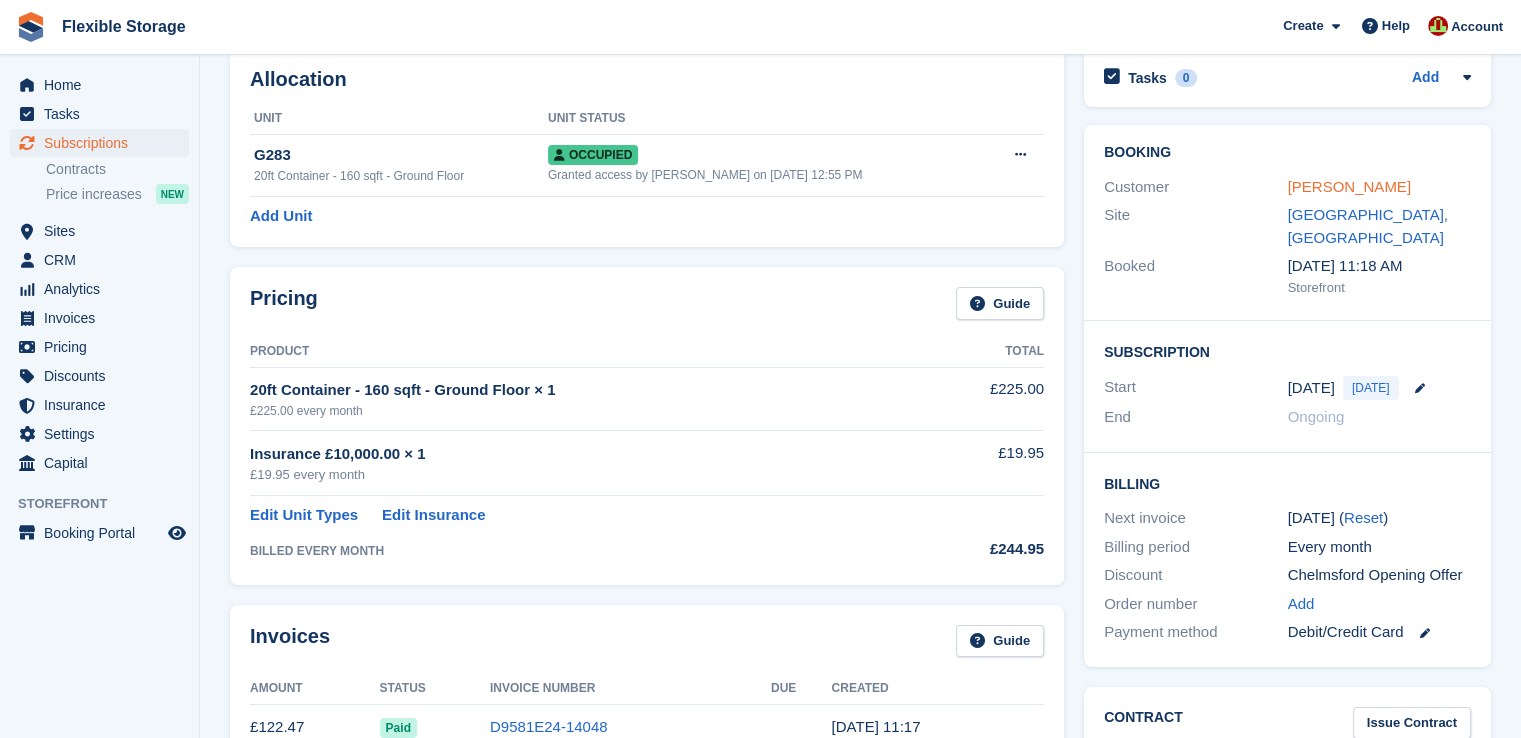 scroll, scrollTop: 0, scrollLeft: 0, axis: both 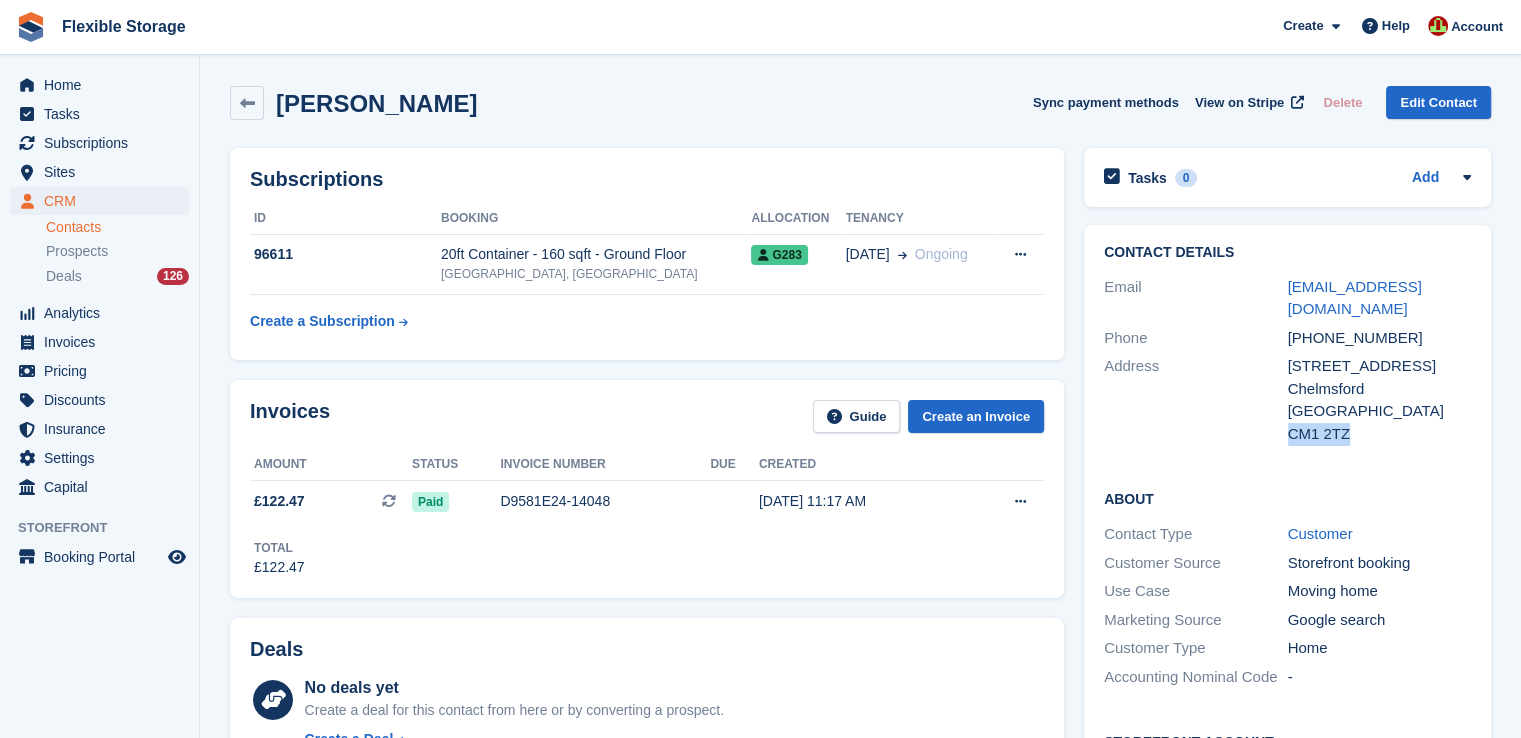 drag, startPoint x: 1356, startPoint y: 440, endPoint x: 1290, endPoint y: 435, distance: 66.189125 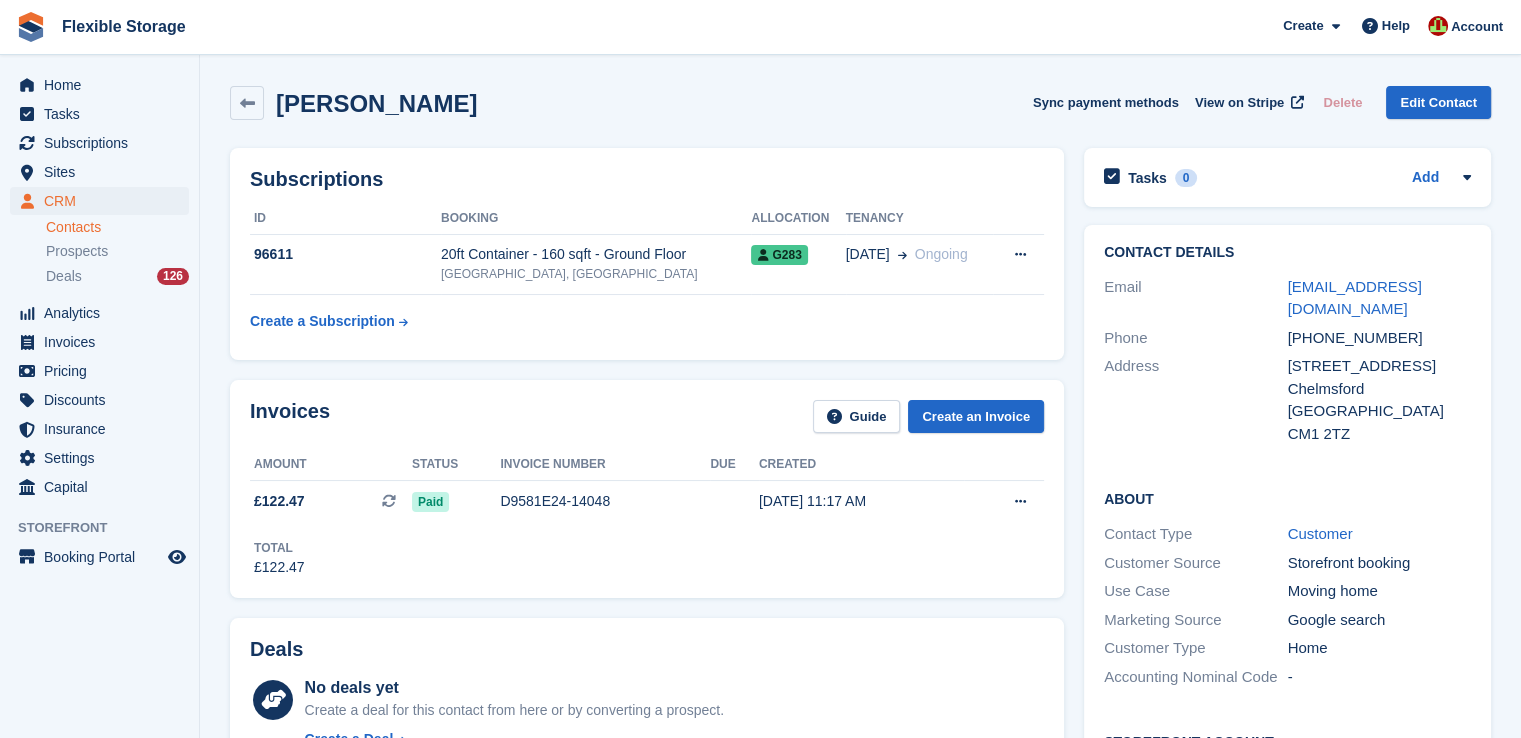 click on "Address" at bounding box center [1196, 400] 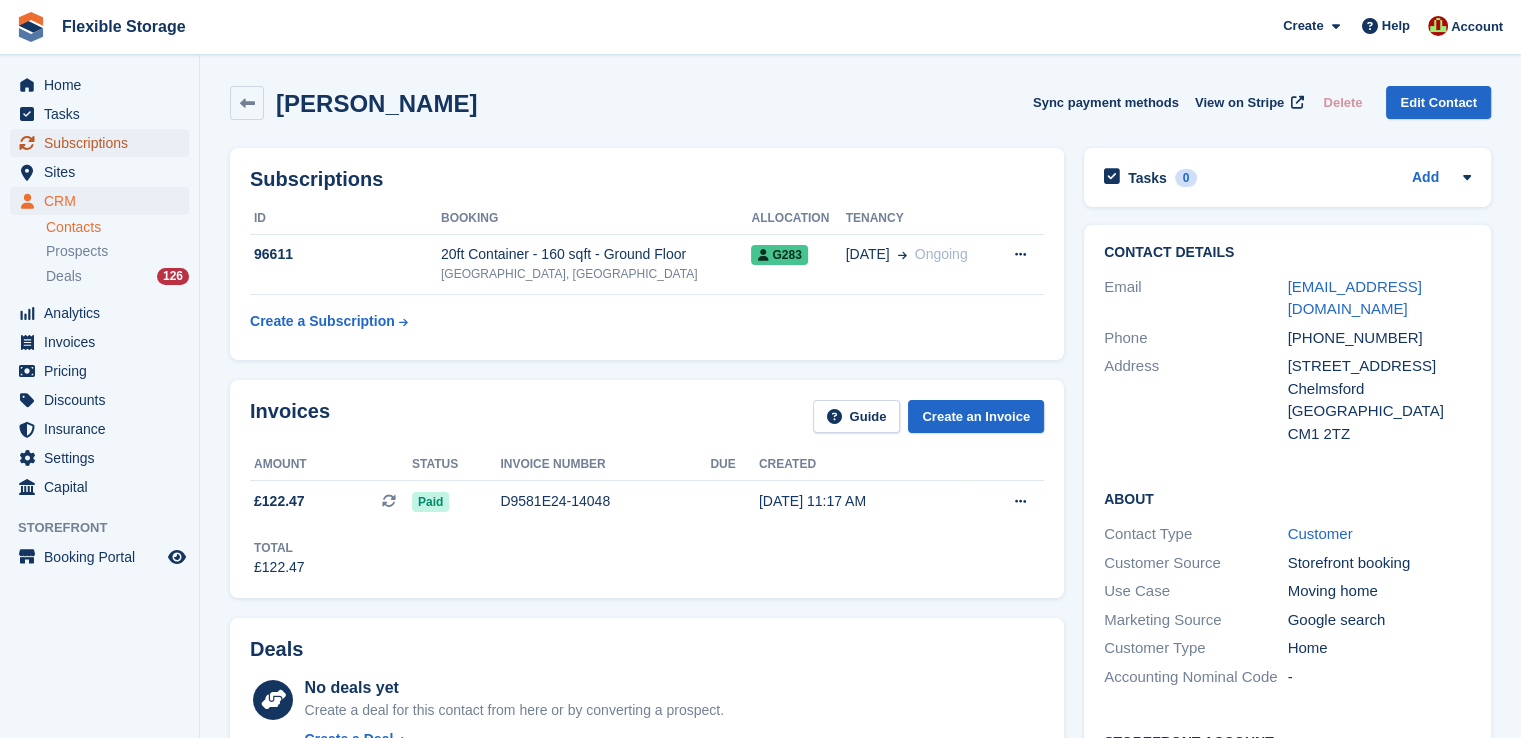click on "Subscriptions" at bounding box center (104, 143) 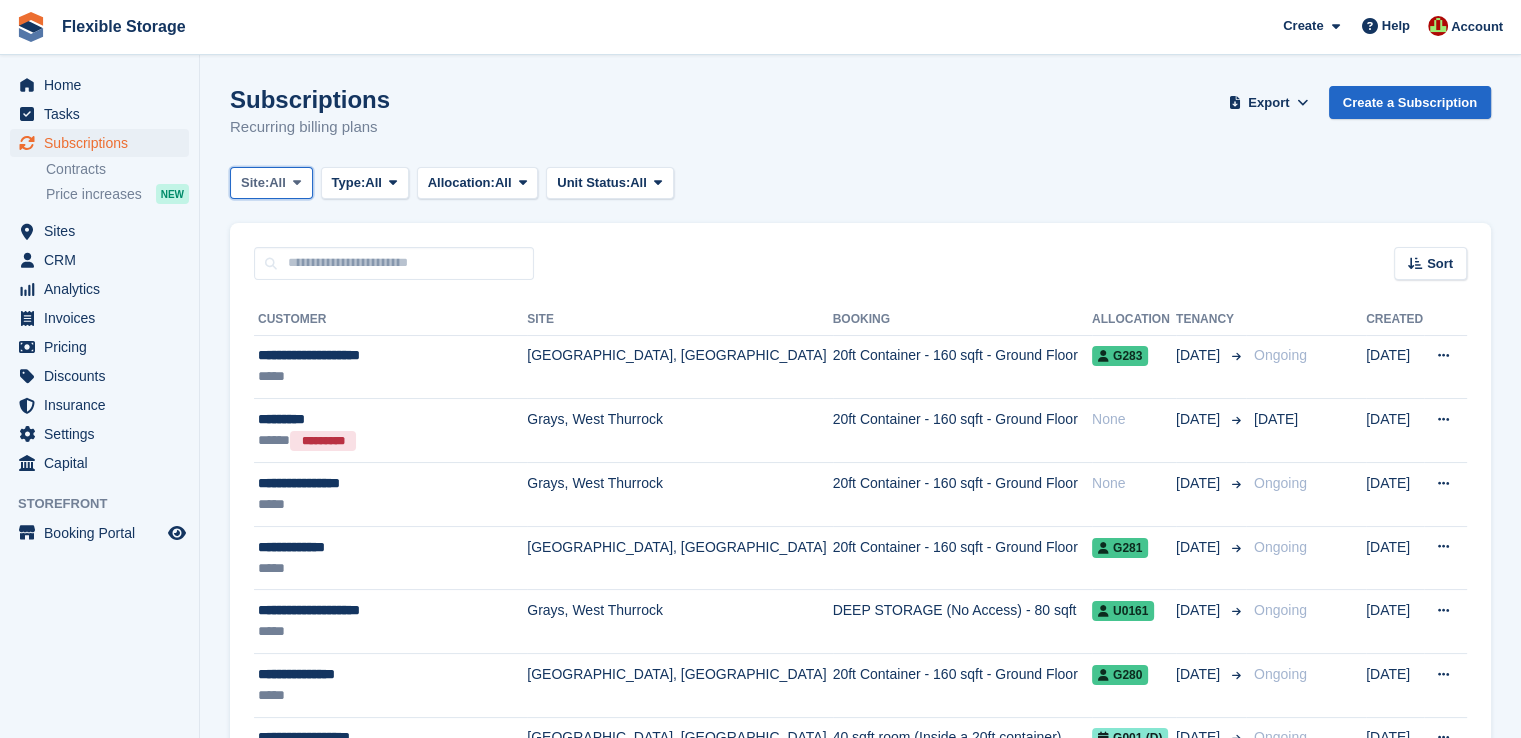 click on "All" at bounding box center (277, 183) 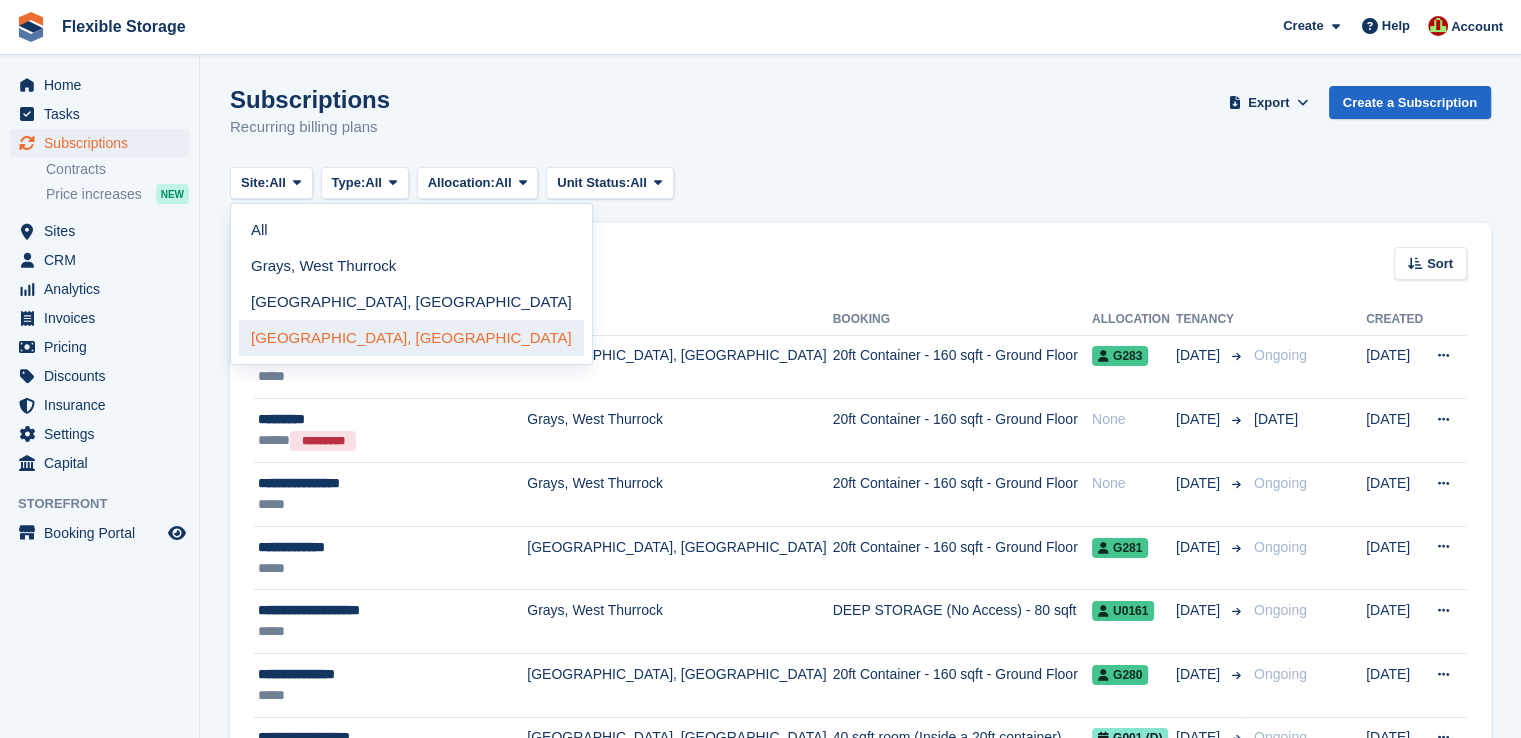 click on "[GEOGRAPHIC_DATA], [GEOGRAPHIC_DATA]" at bounding box center [411, 338] 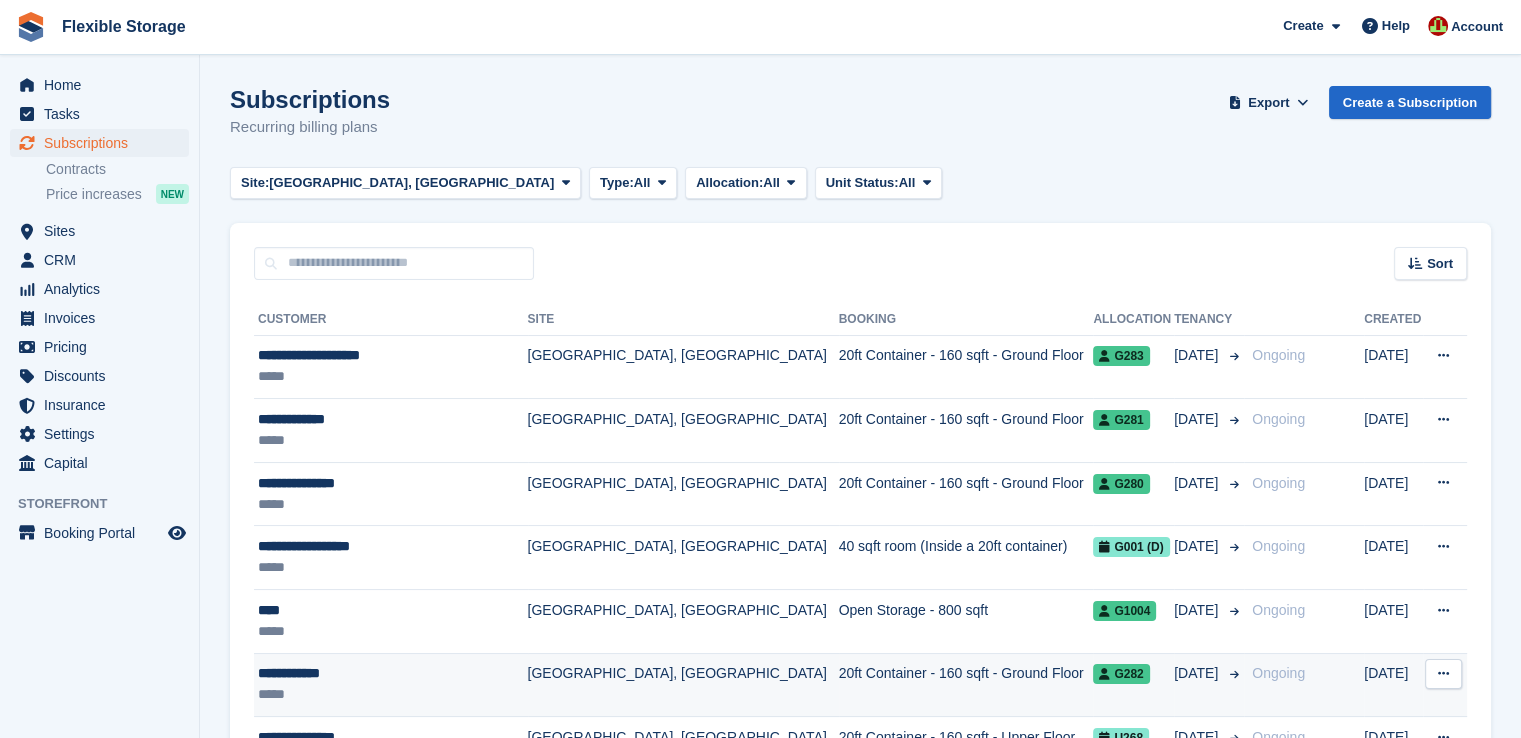 click on "[GEOGRAPHIC_DATA], [GEOGRAPHIC_DATA]" at bounding box center (683, 685) 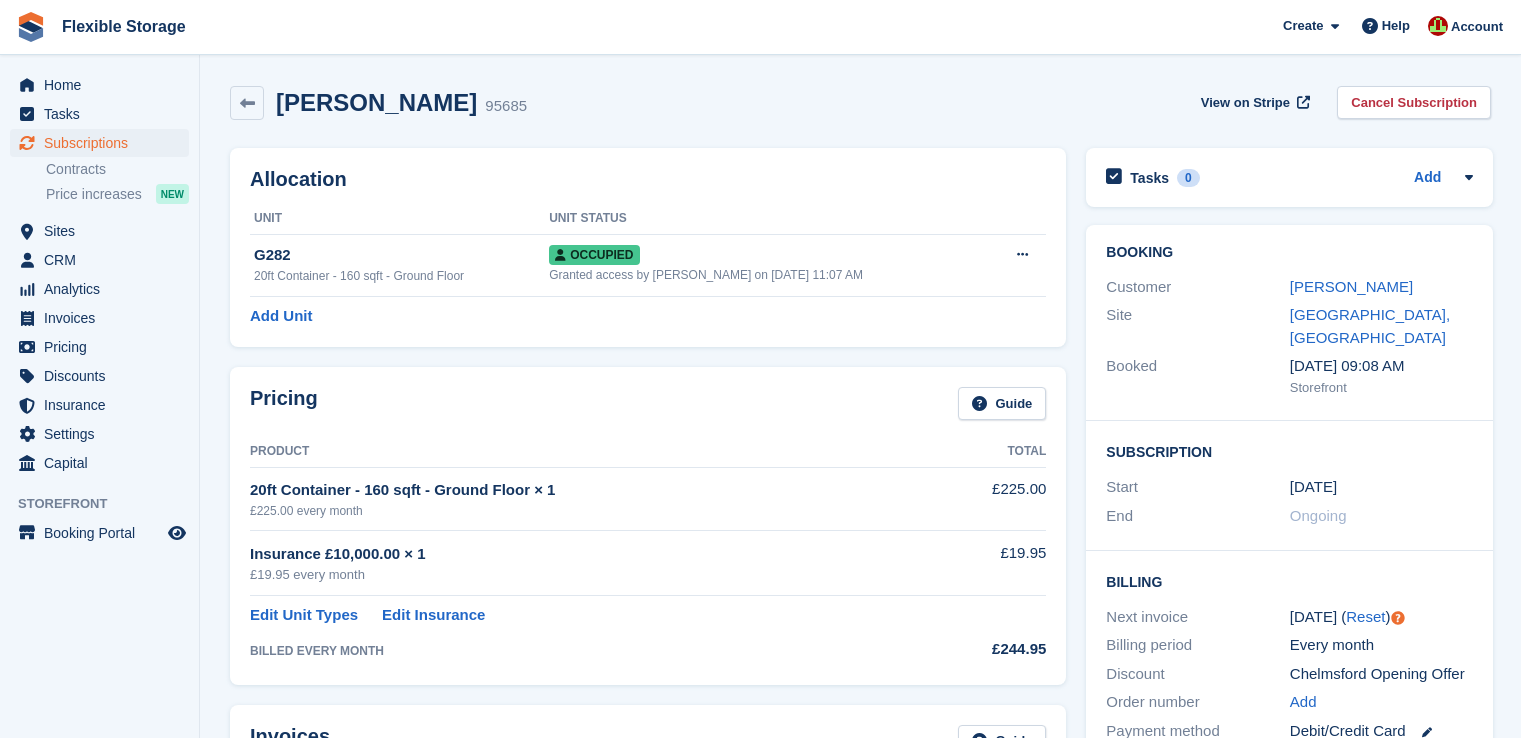 scroll, scrollTop: 0, scrollLeft: 0, axis: both 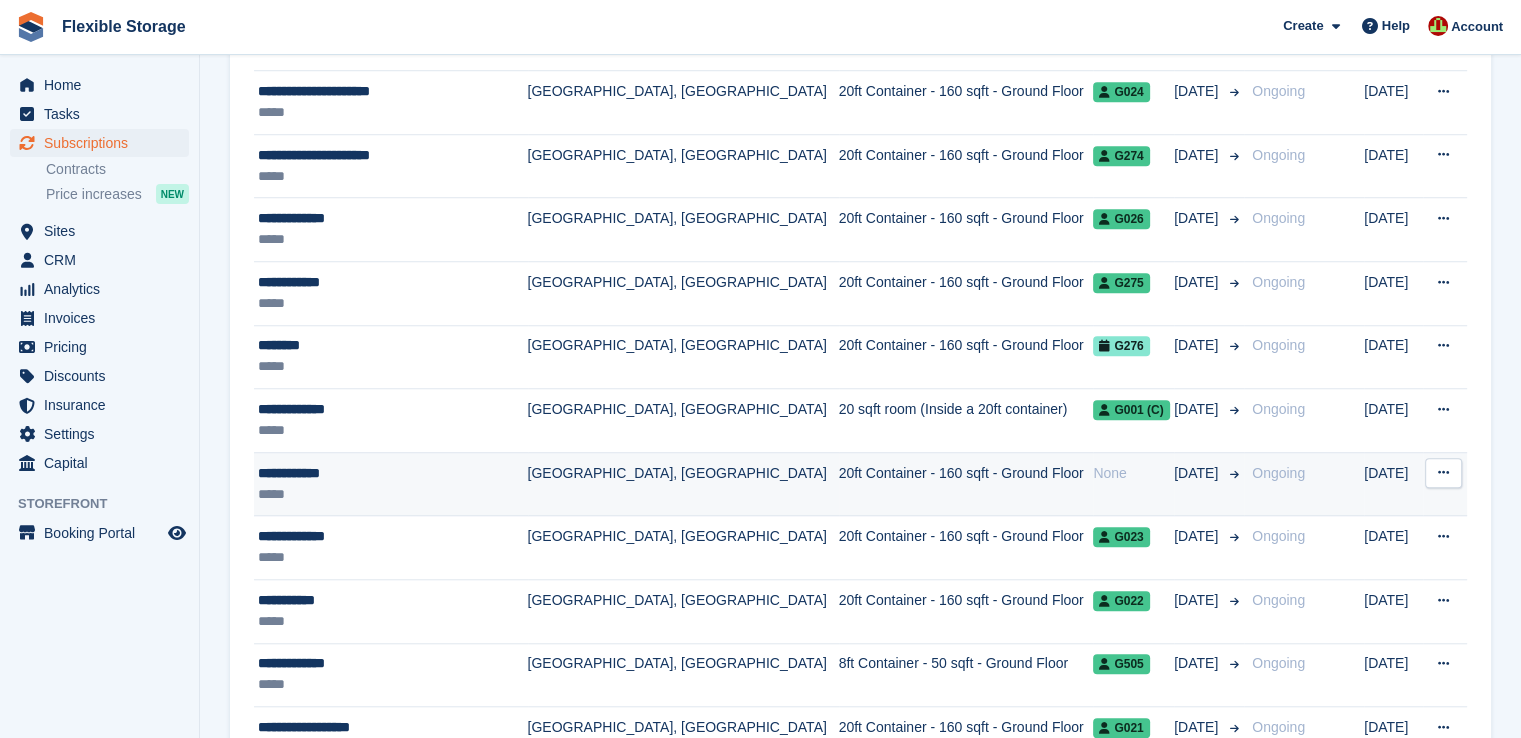click on "[GEOGRAPHIC_DATA], [GEOGRAPHIC_DATA]" at bounding box center [683, 484] 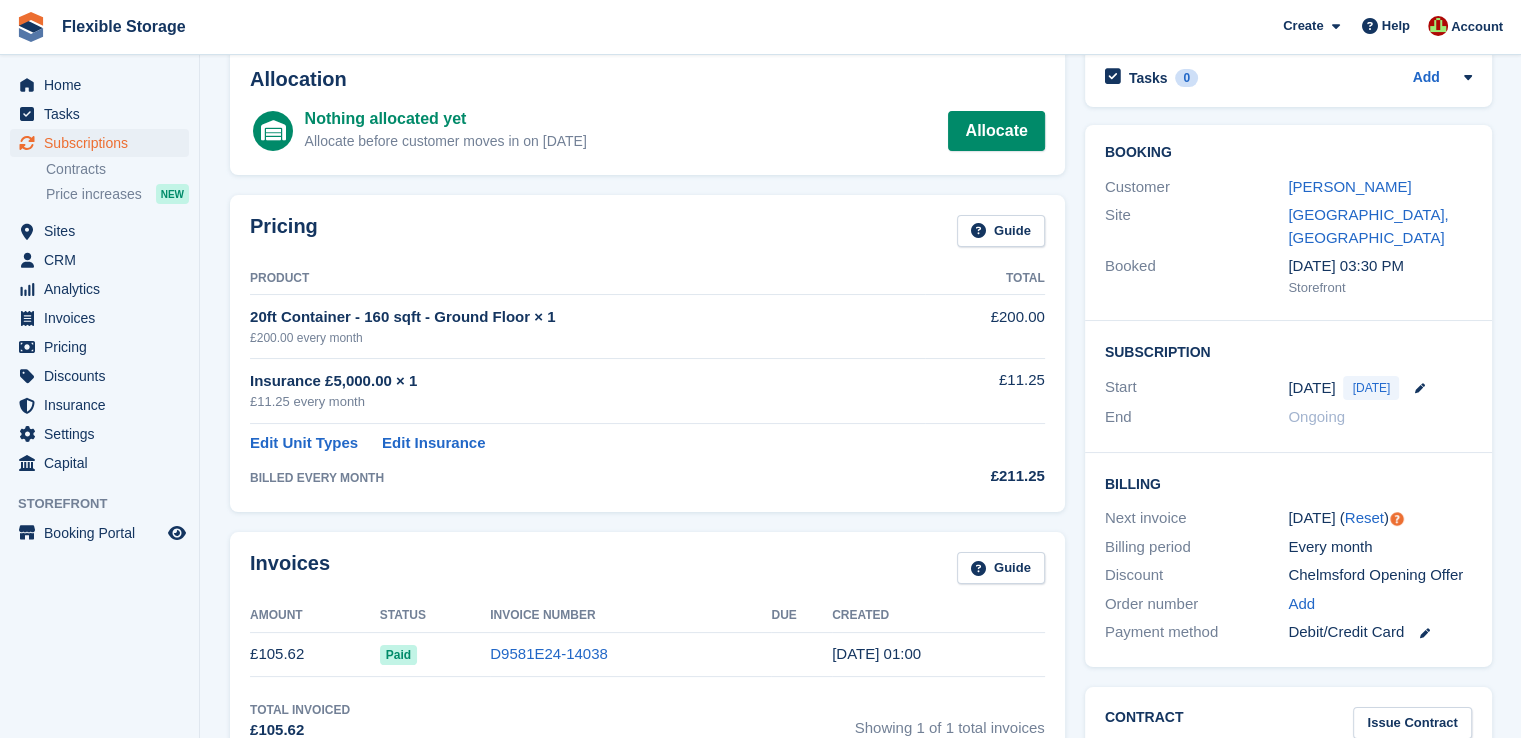 scroll, scrollTop: 0, scrollLeft: 0, axis: both 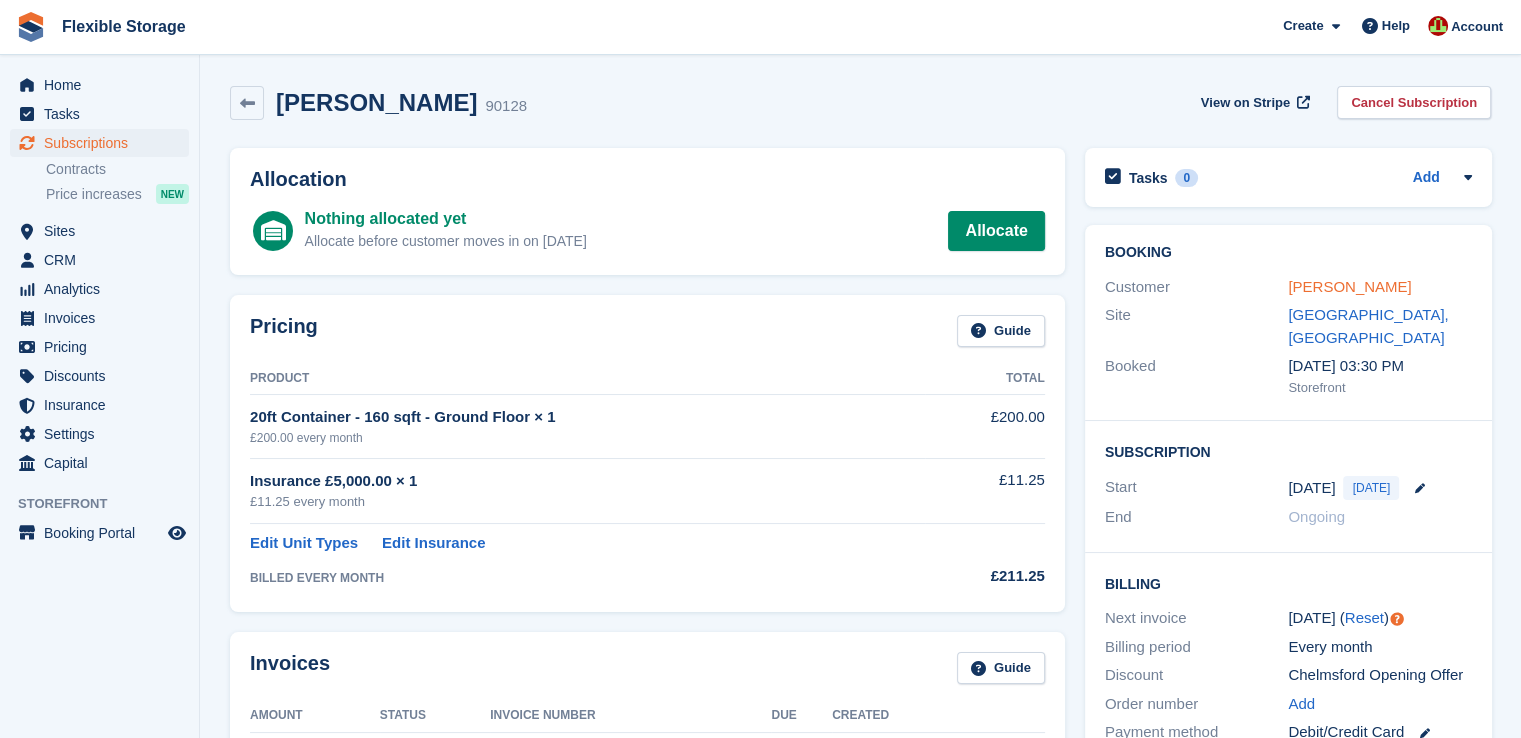 click on "Tim Stimpson" at bounding box center (1349, 286) 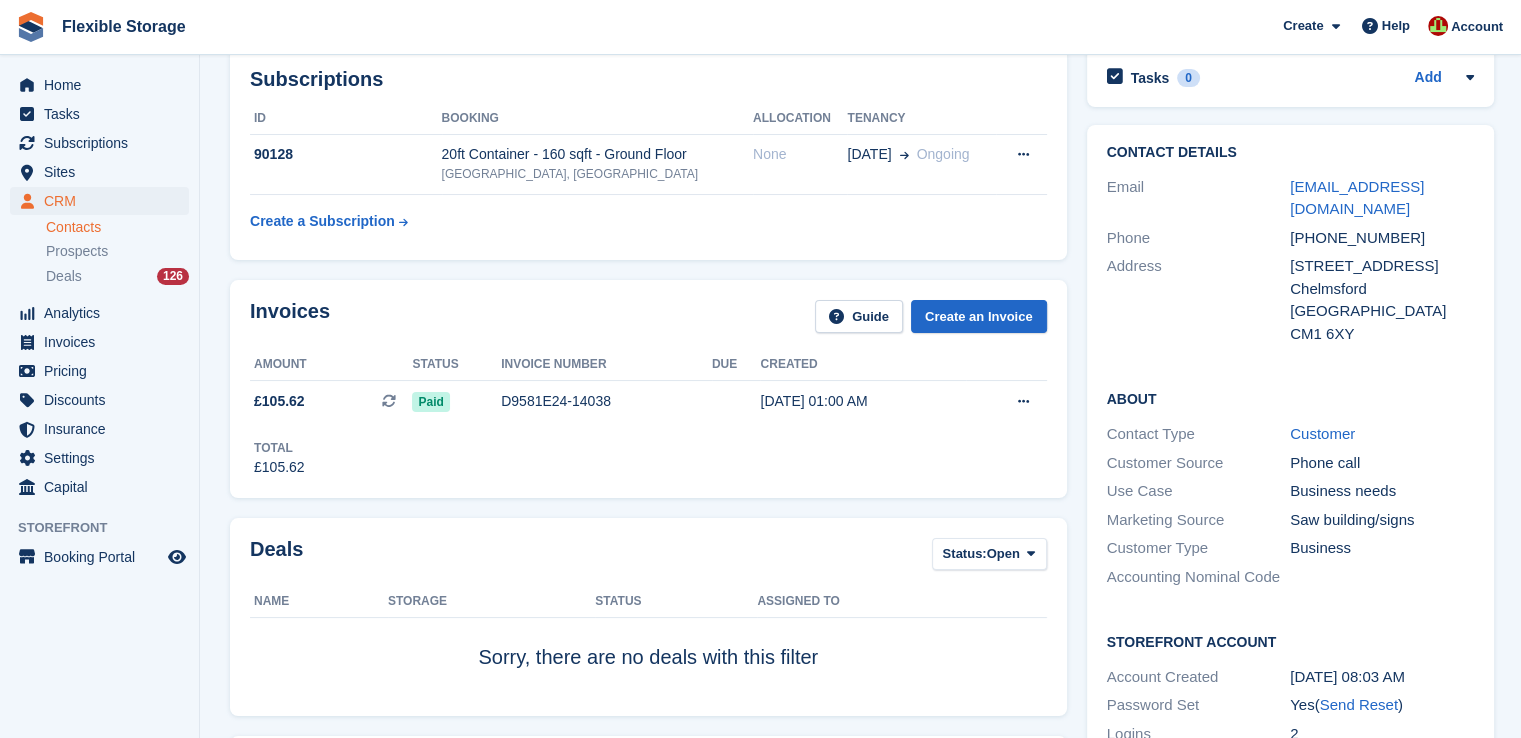 scroll, scrollTop: 0, scrollLeft: 0, axis: both 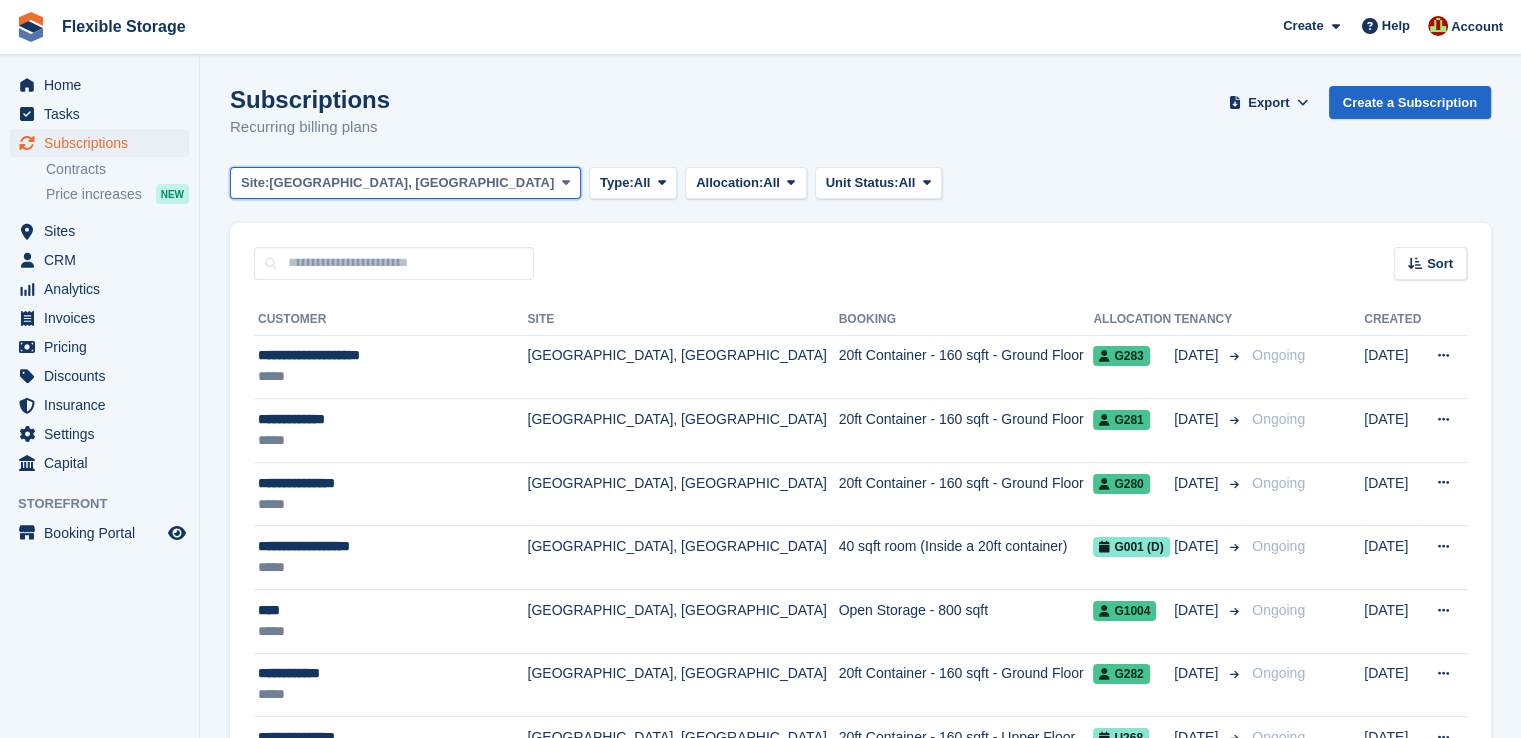 click on "[GEOGRAPHIC_DATA], [GEOGRAPHIC_DATA]" at bounding box center [411, 183] 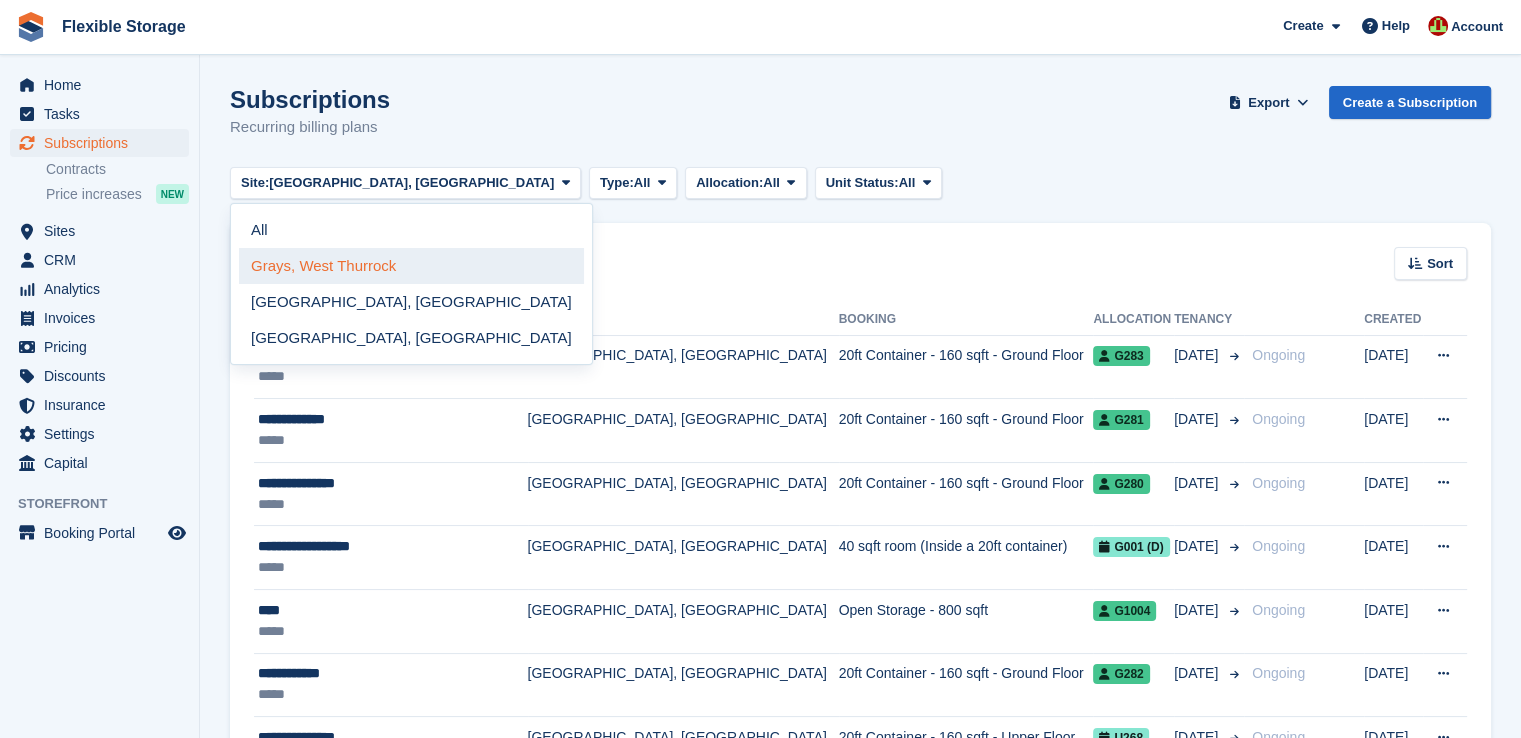click on "Grays, West Thurrock" at bounding box center [411, 266] 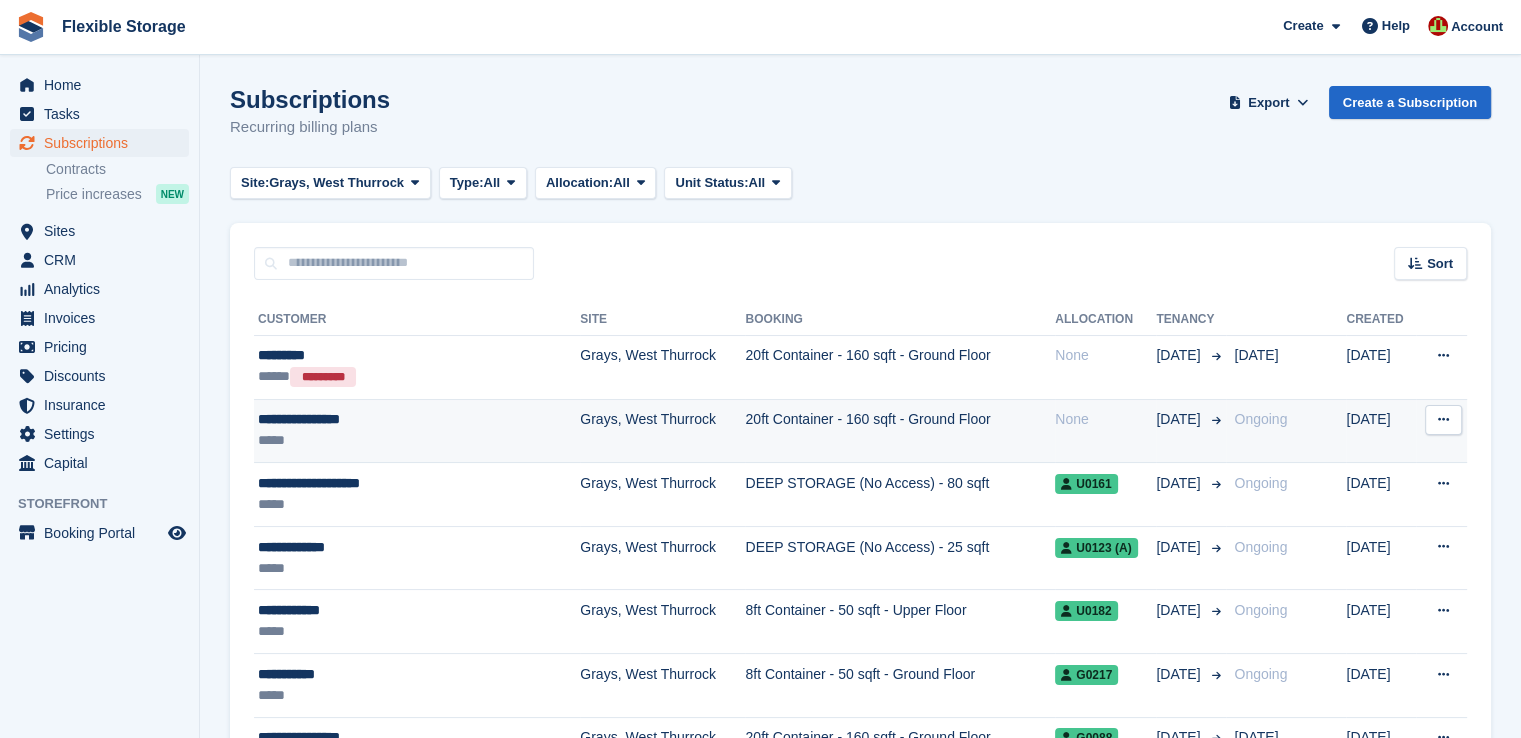 click on "Grays, West Thurrock" at bounding box center [662, 431] 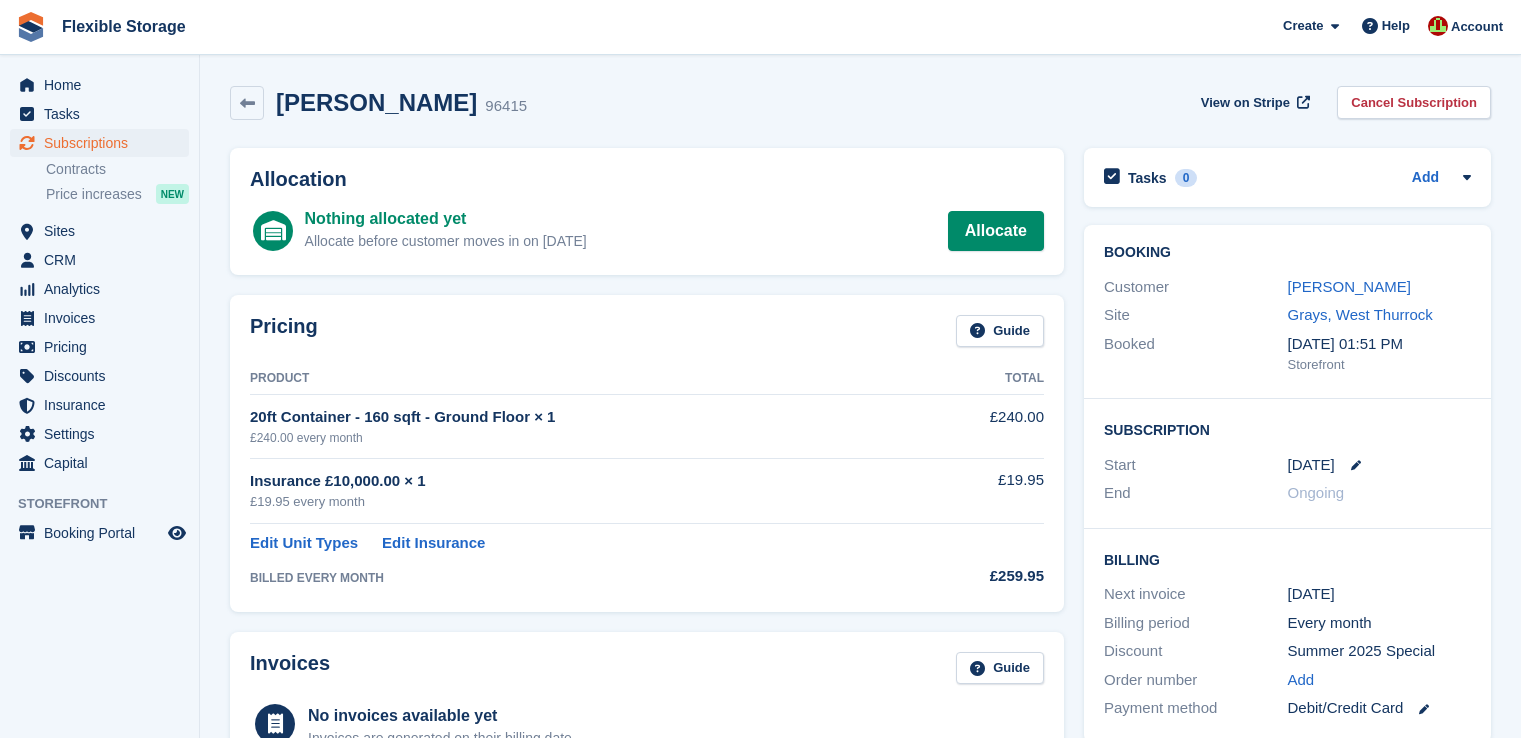 scroll, scrollTop: 0, scrollLeft: 0, axis: both 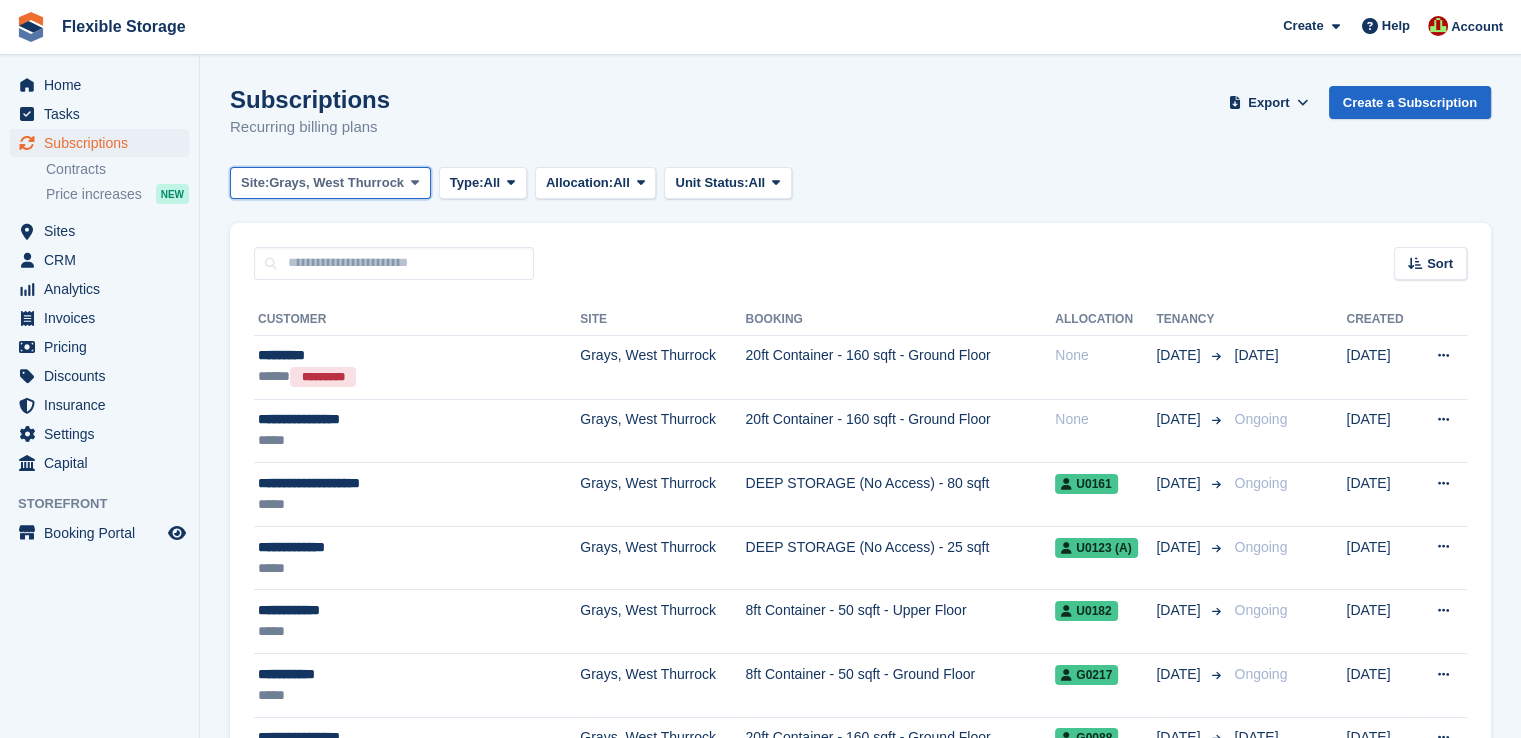 click on "Grays, West Thurrock" at bounding box center [336, 183] 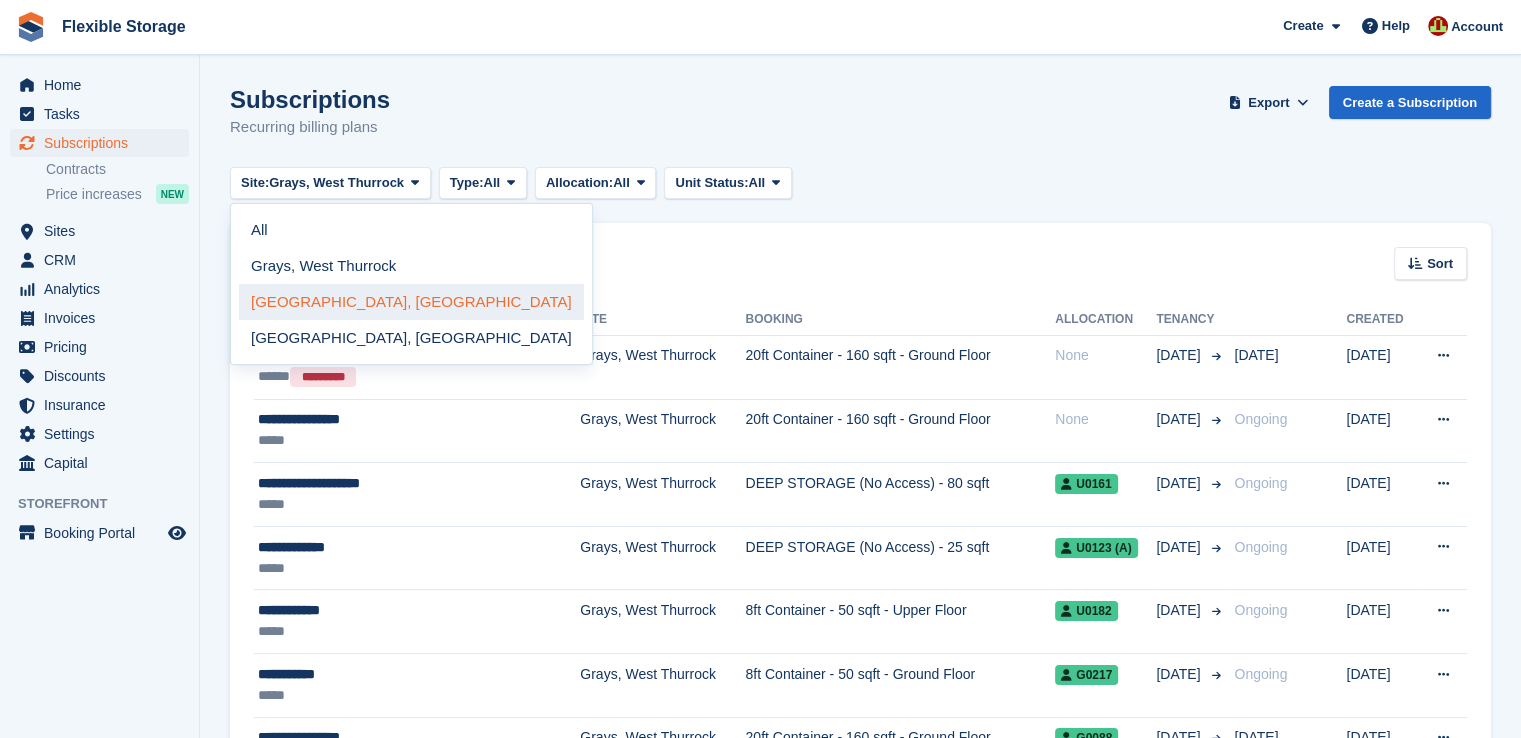 click on "[GEOGRAPHIC_DATA], [GEOGRAPHIC_DATA]" at bounding box center [411, 302] 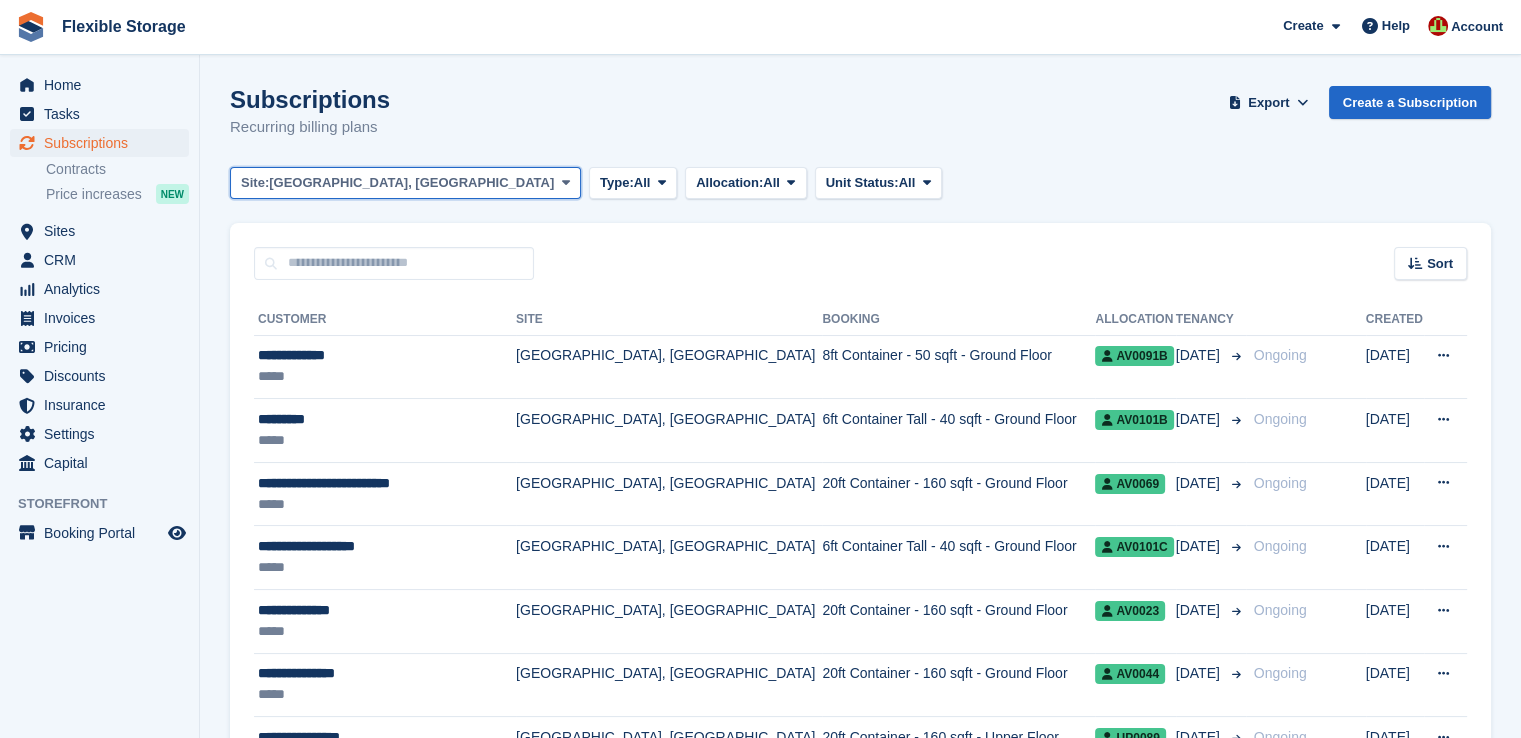 click on "[GEOGRAPHIC_DATA], [GEOGRAPHIC_DATA]" at bounding box center [411, 183] 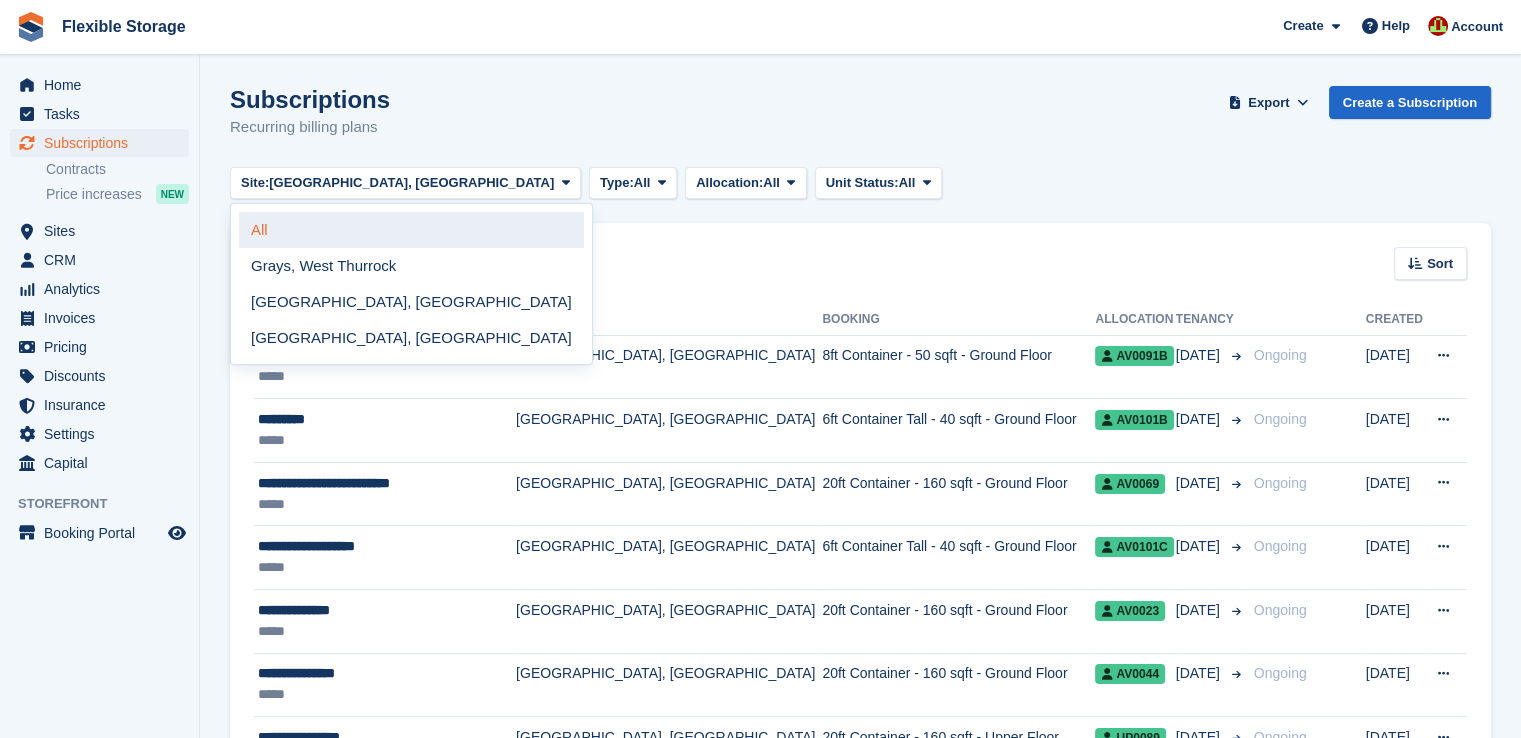 click on "All" at bounding box center [411, 230] 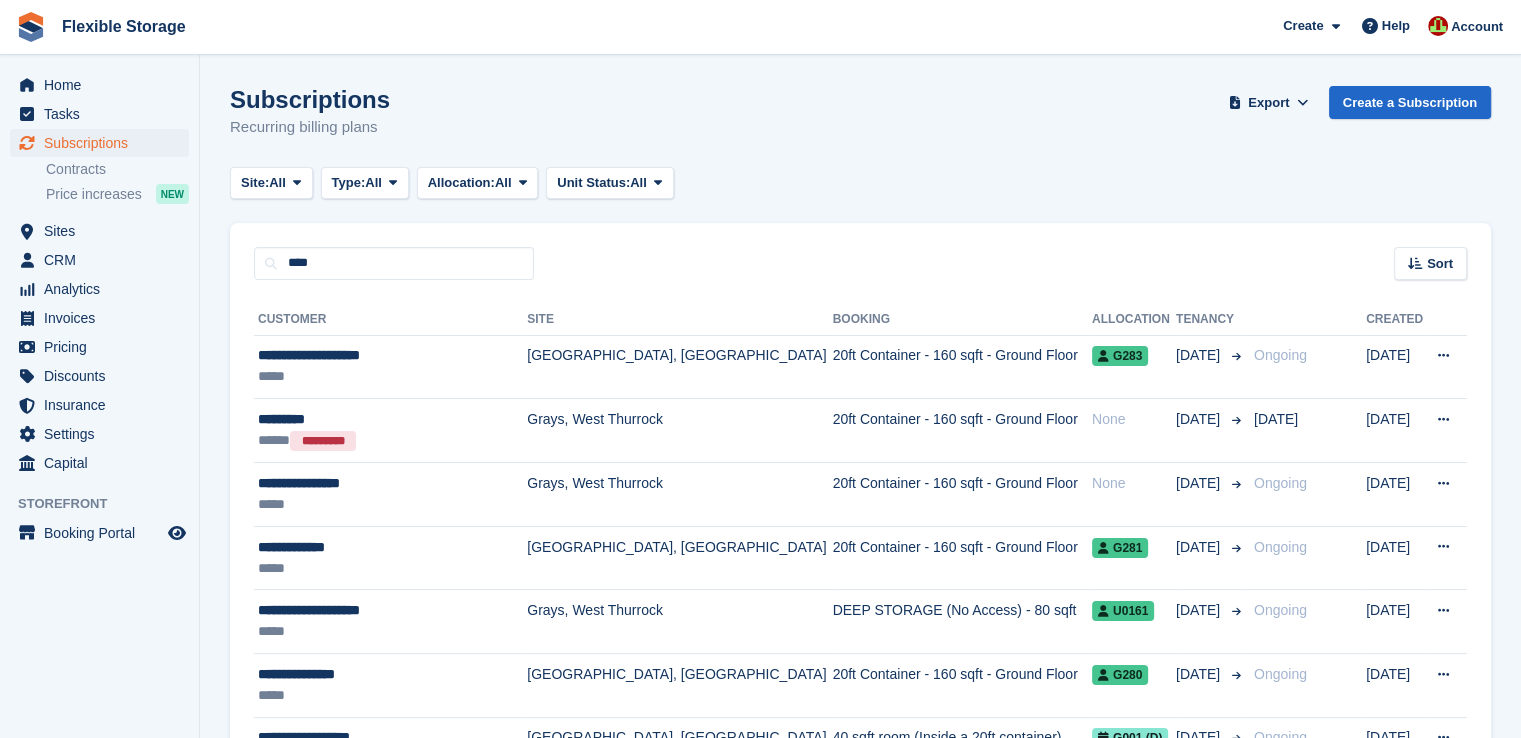 type on "****" 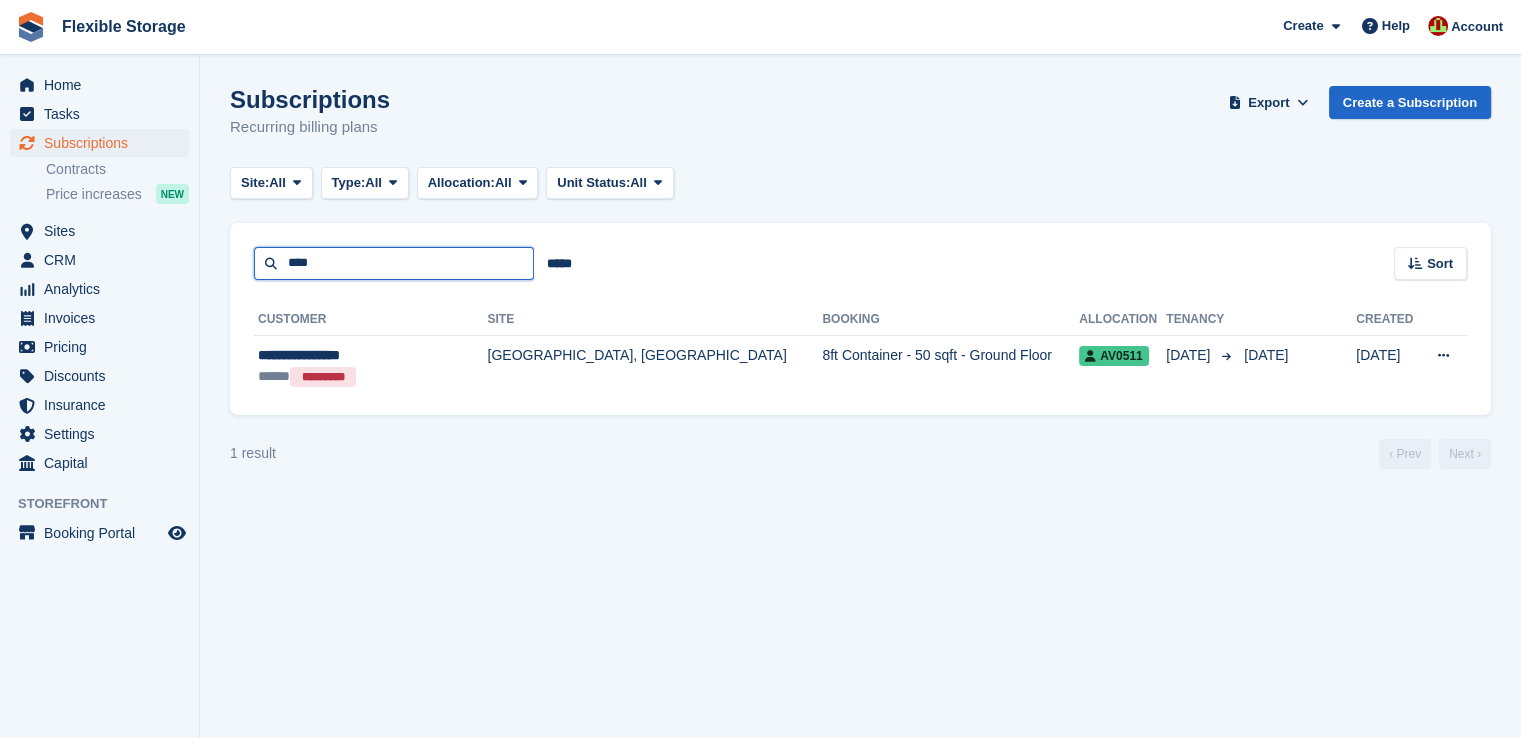 click on "****" at bounding box center [394, 263] 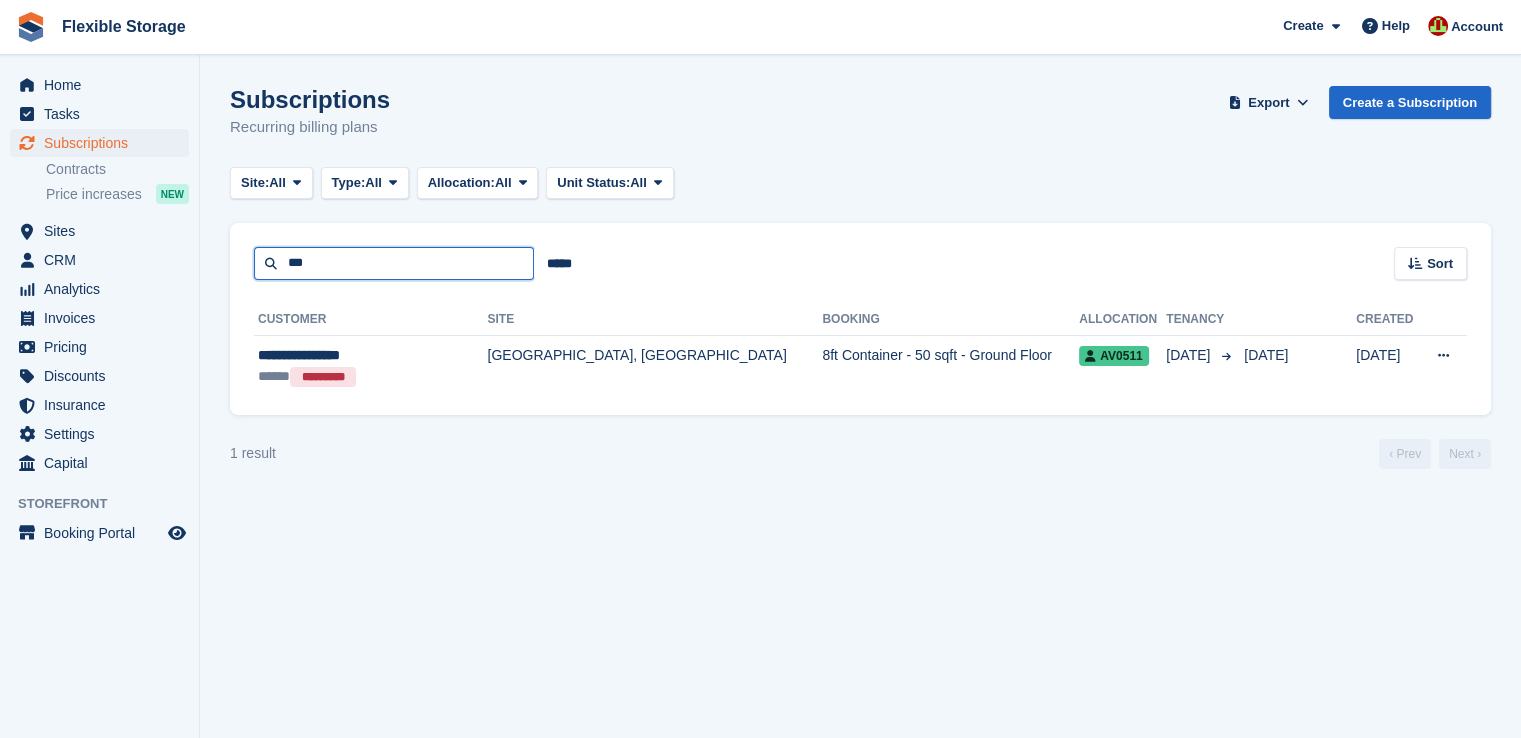 type on "***" 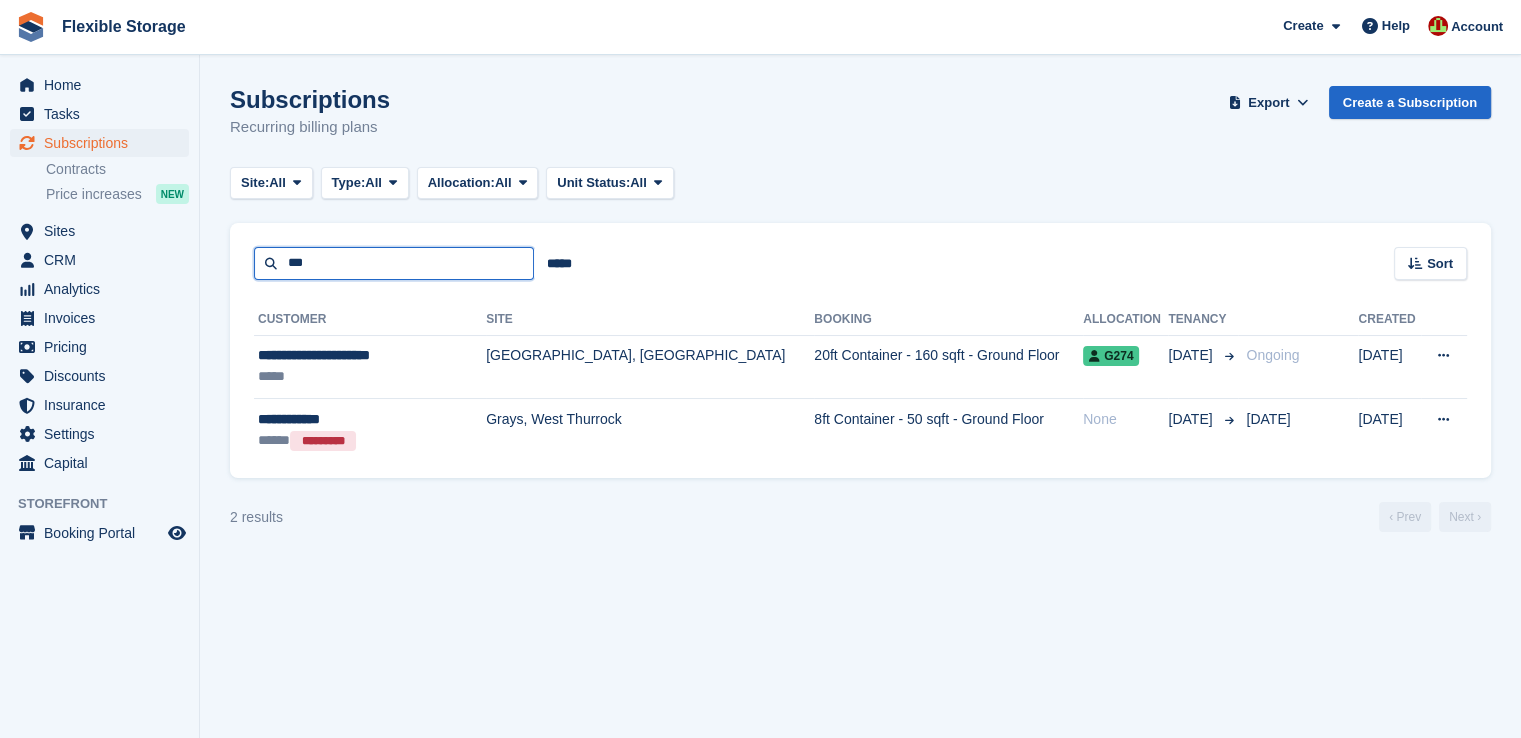 click on "***" at bounding box center [394, 263] 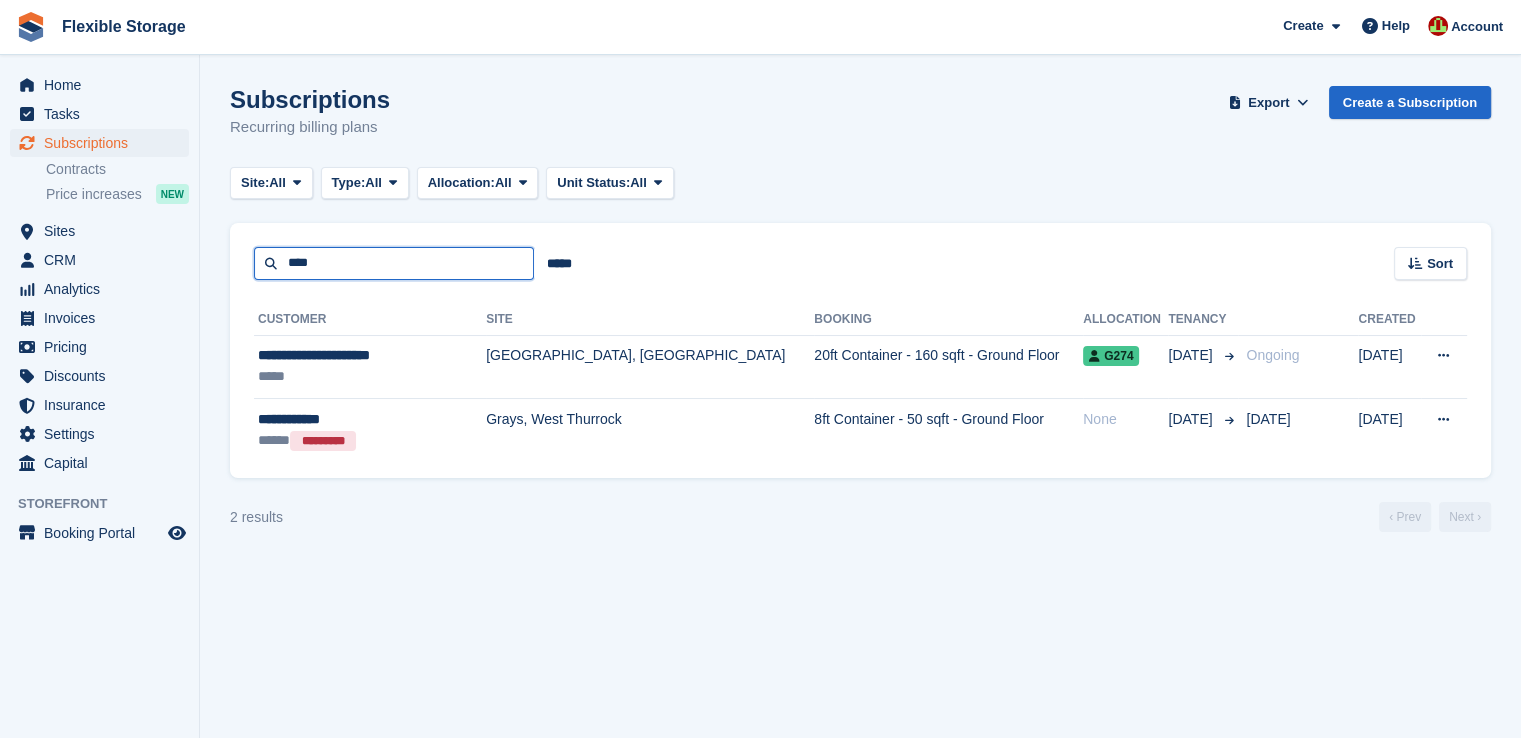 type on "****" 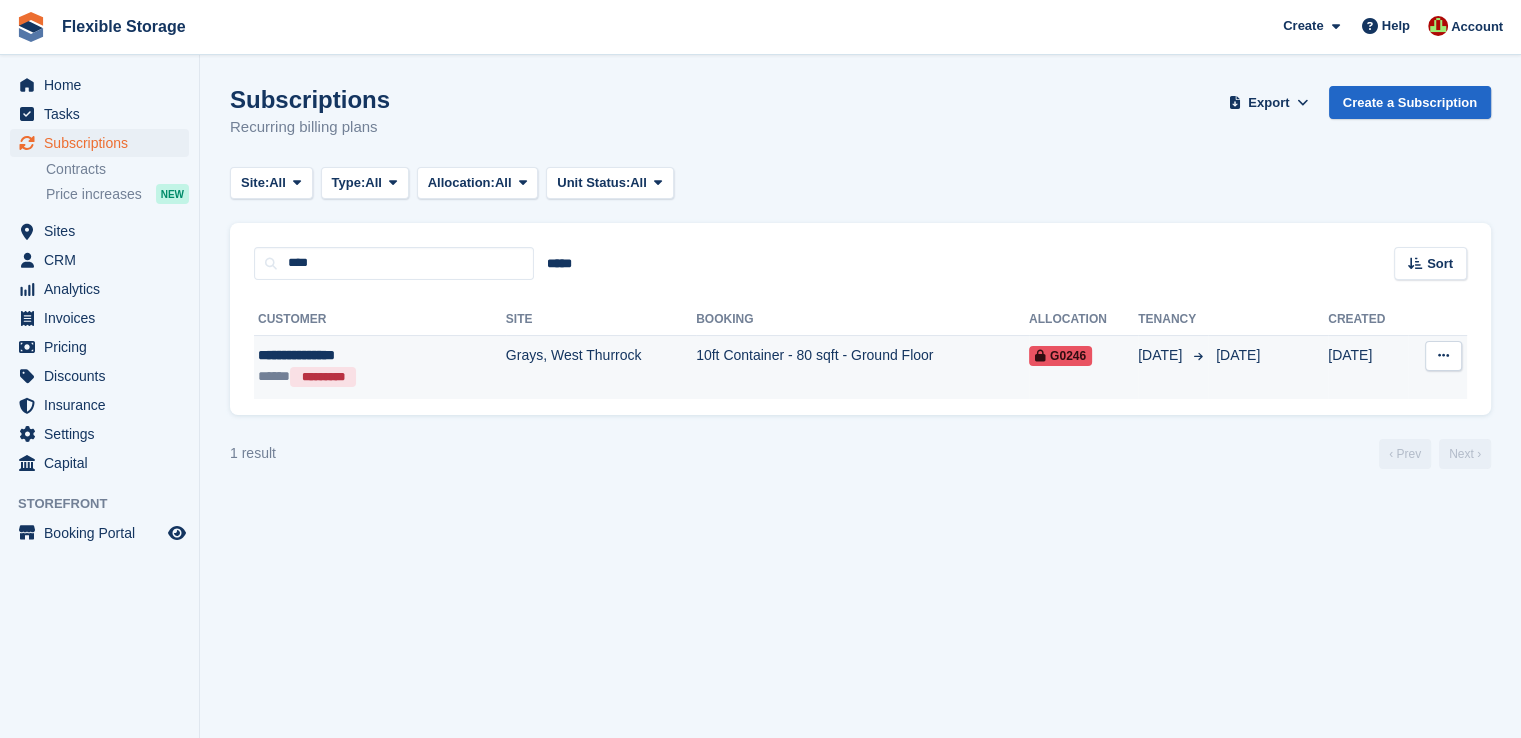 click on "10ft Container - 80 sqft - Ground Floor" at bounding box center (862, 366) 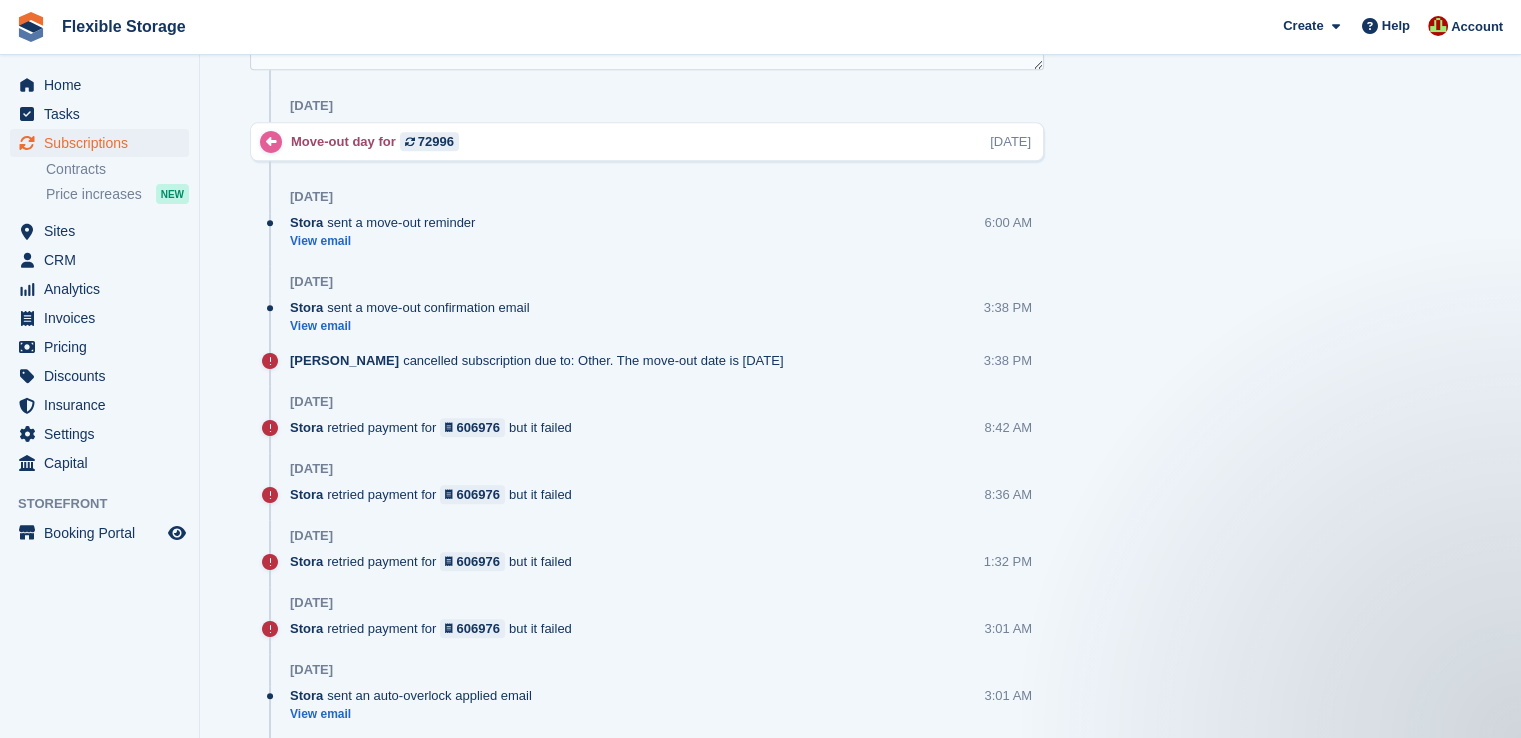scroll, scrollTop: 1453, scrollLeft: 0, axis: vertical 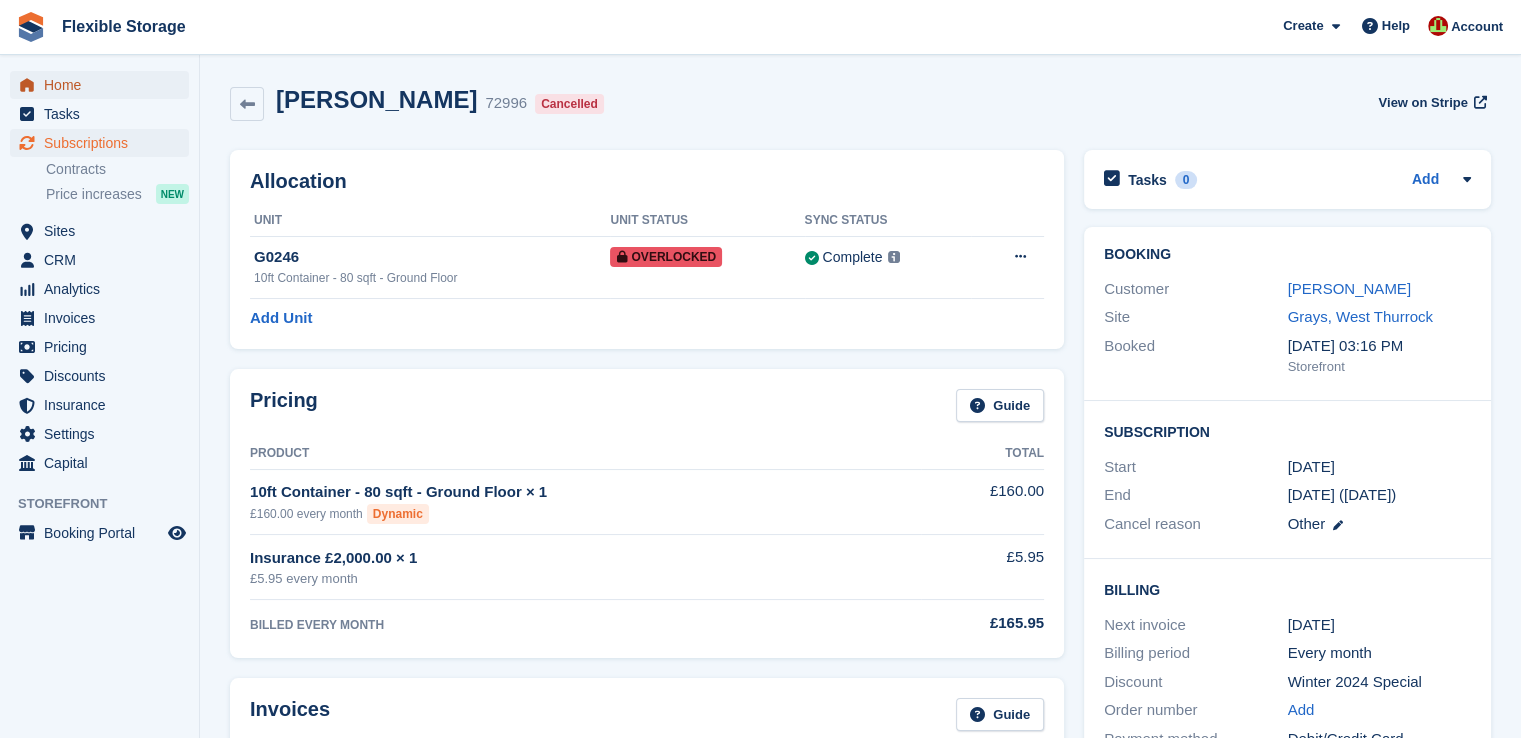 click on "Home" at bounding box center [104, 85] 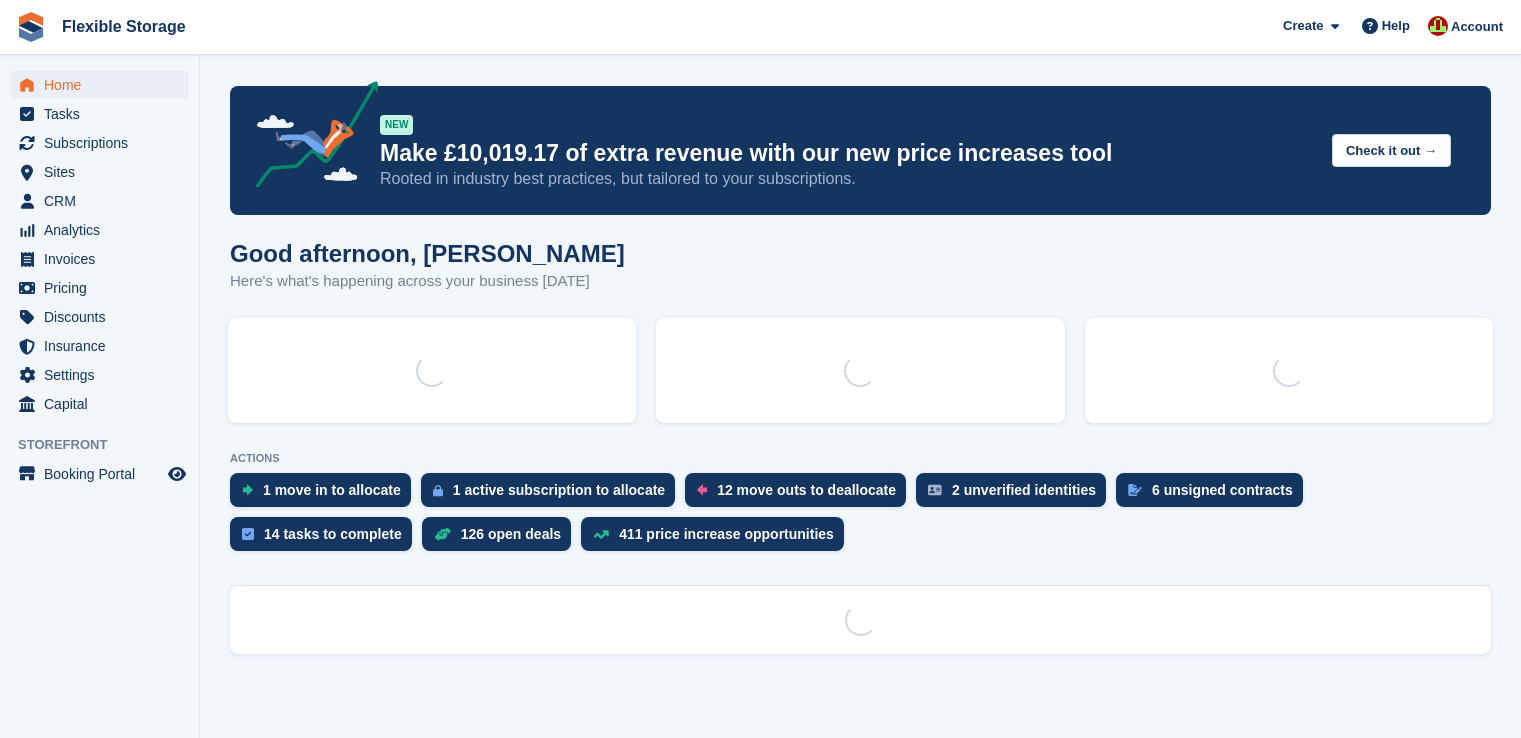 scroll, scrollTop: 0, scrollLeft: 0, axis: both 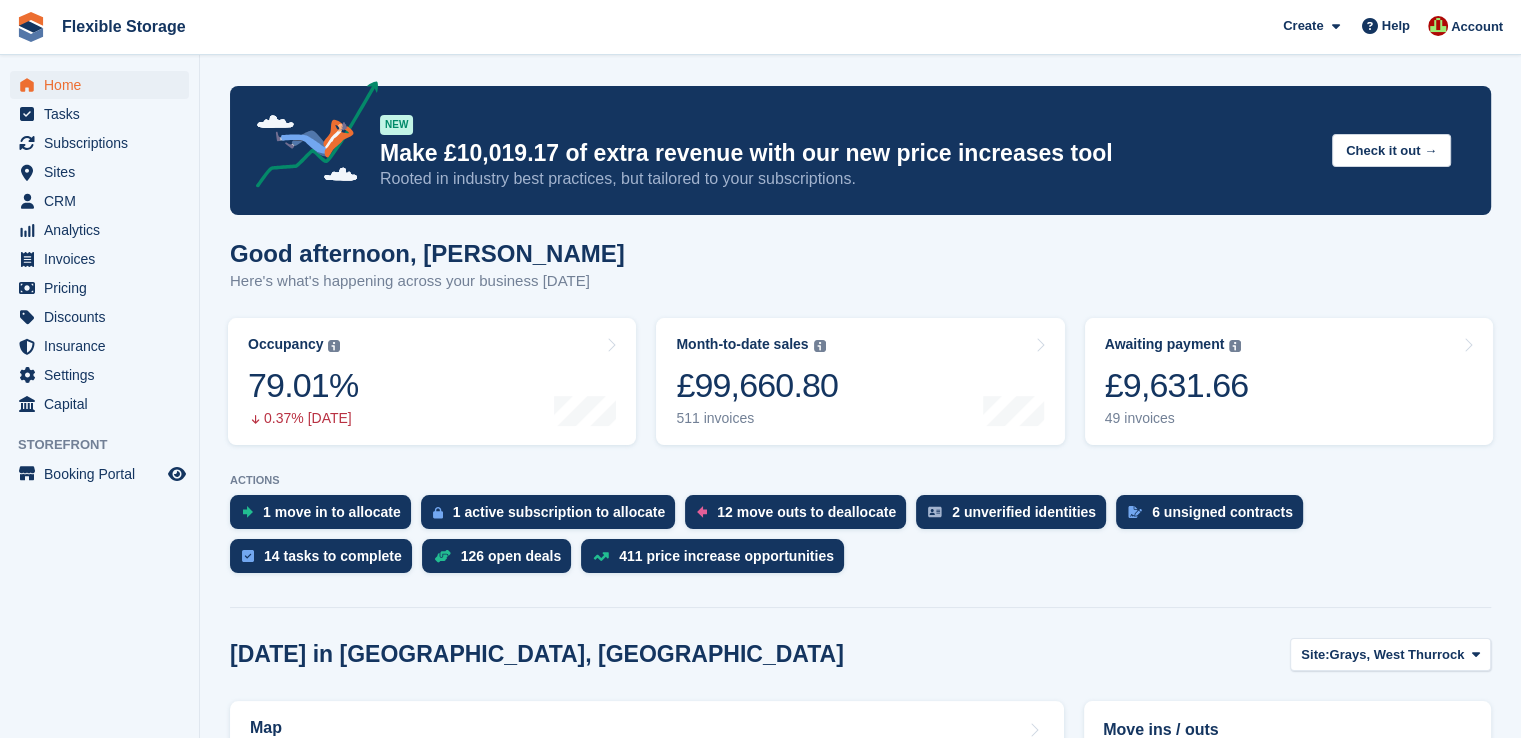 click on "Occupancy
The percentage of all currently allocated units in terms of area. Includes units with occupied, repo or overlocked status. Trendline shows changes across last 30 days.
79.01%
0.37% today" at bounding box center (432, 381) 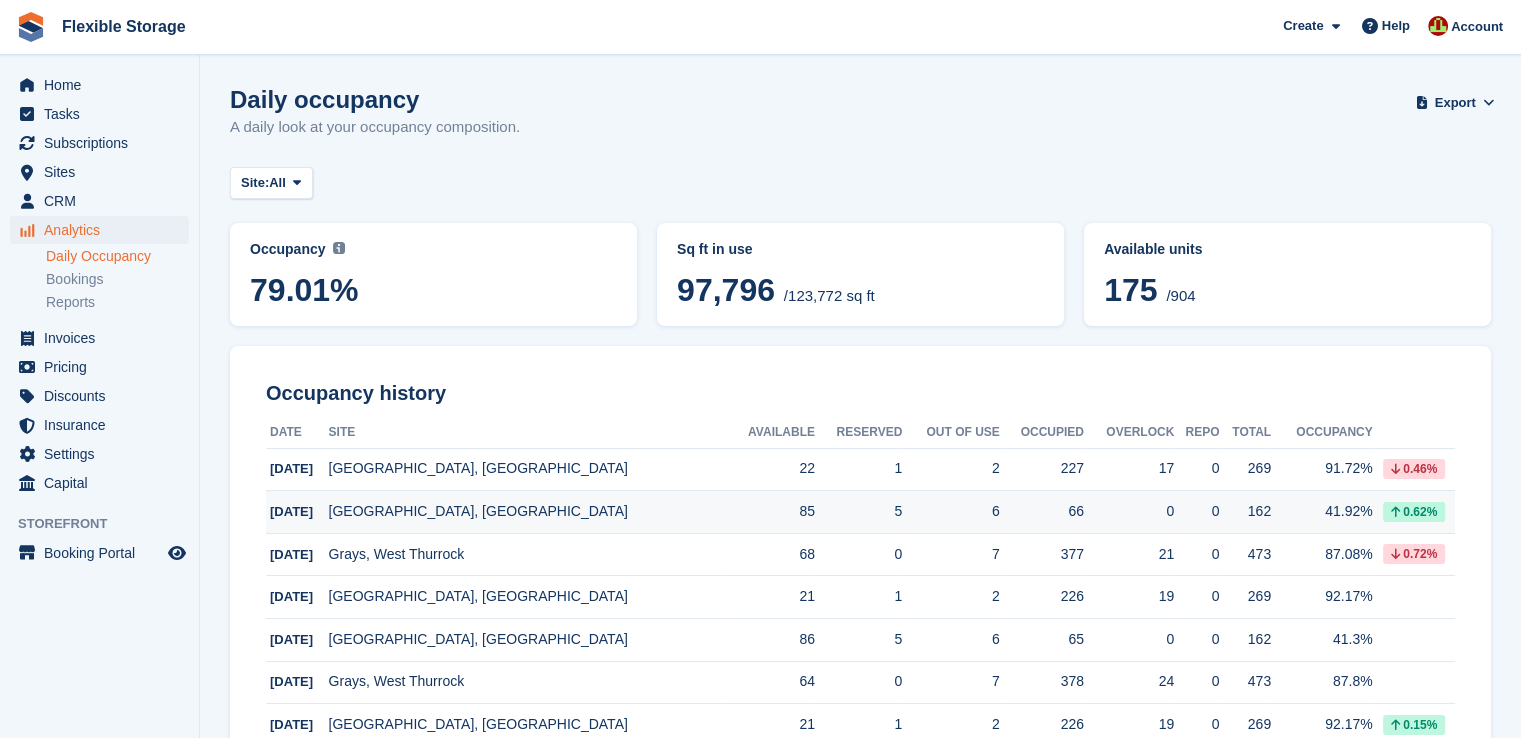 scroll, scrollTop: 200, scrollLeft: 0, axis: vertical 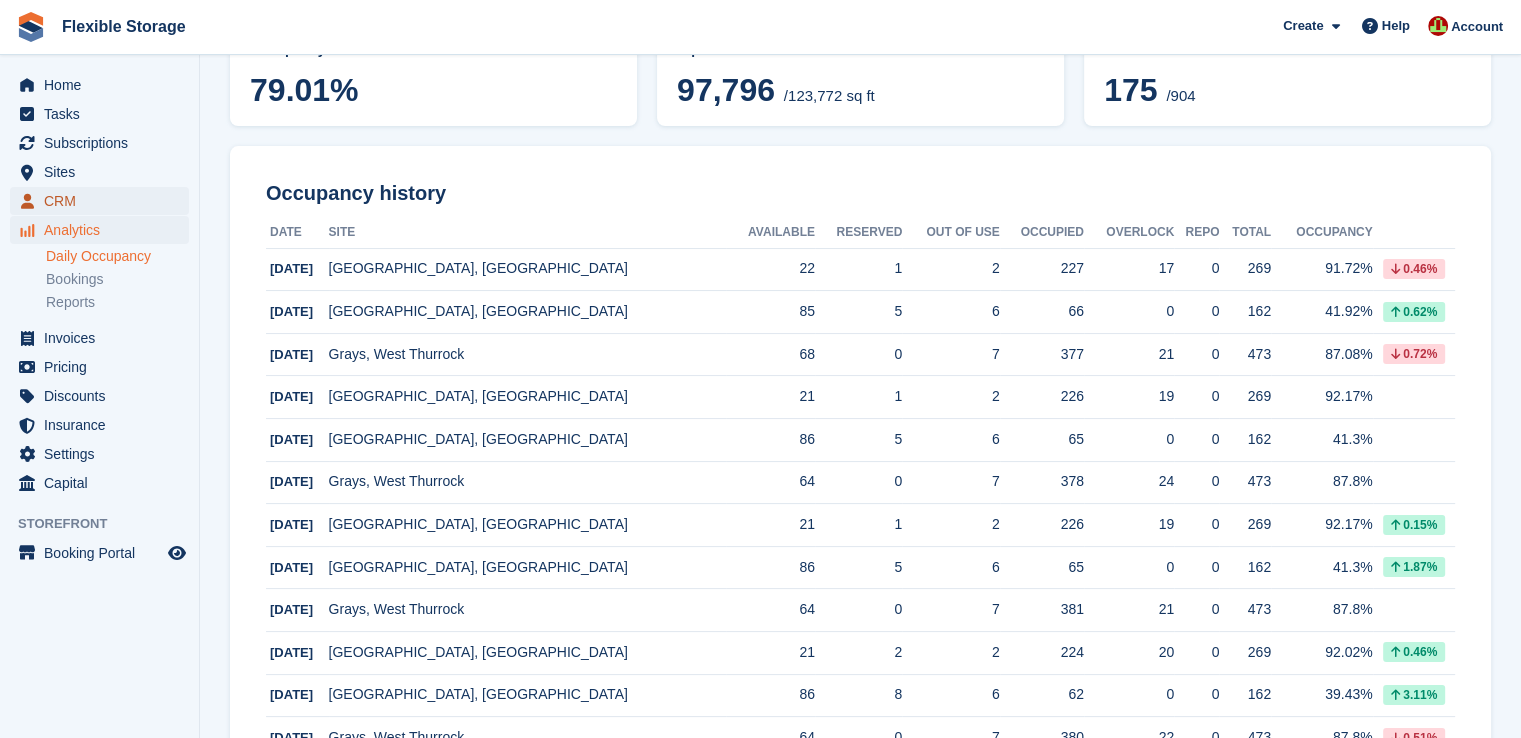 click on "CRM" at bounding box center (104, 201) 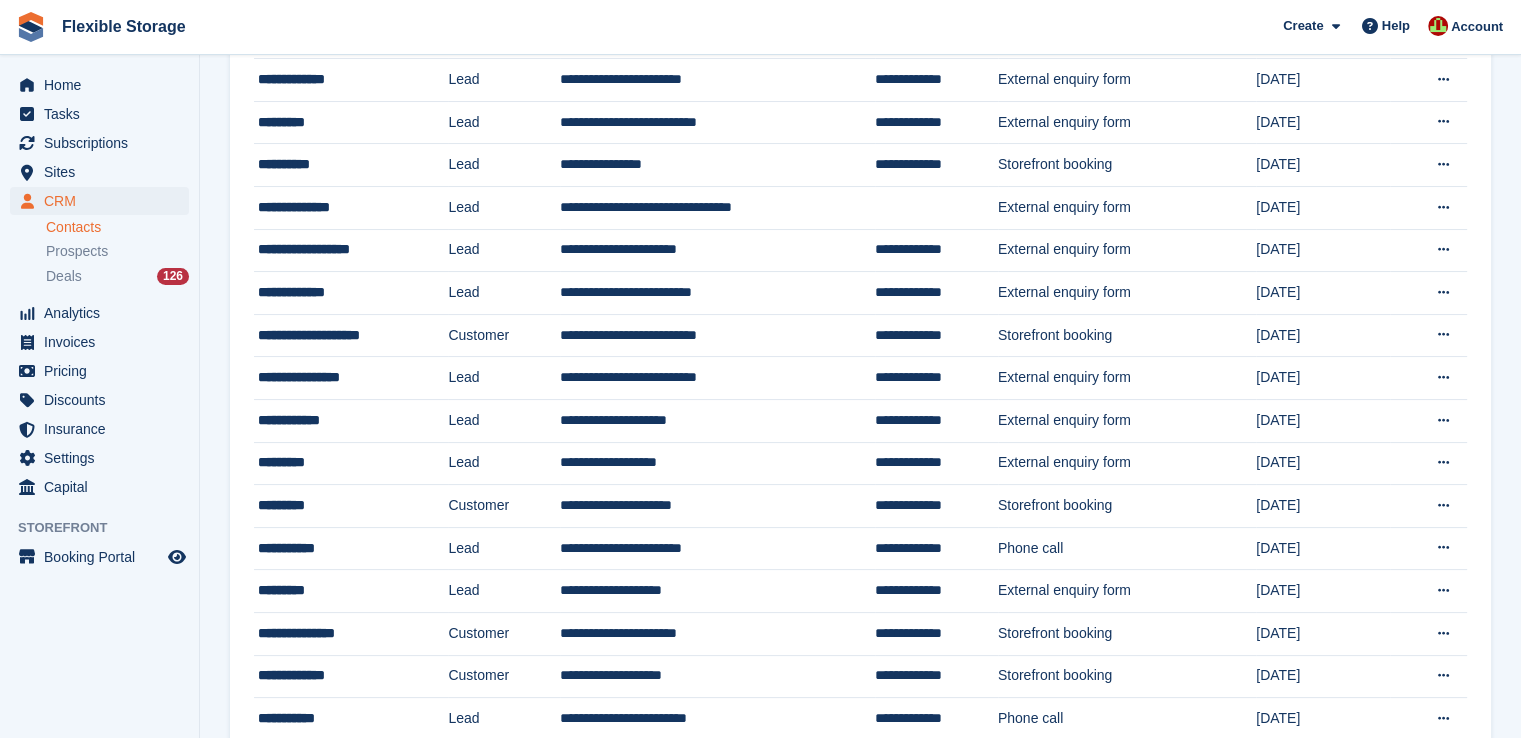 scroll, scrollTop: 0, scrollLeft: 0, axis: both 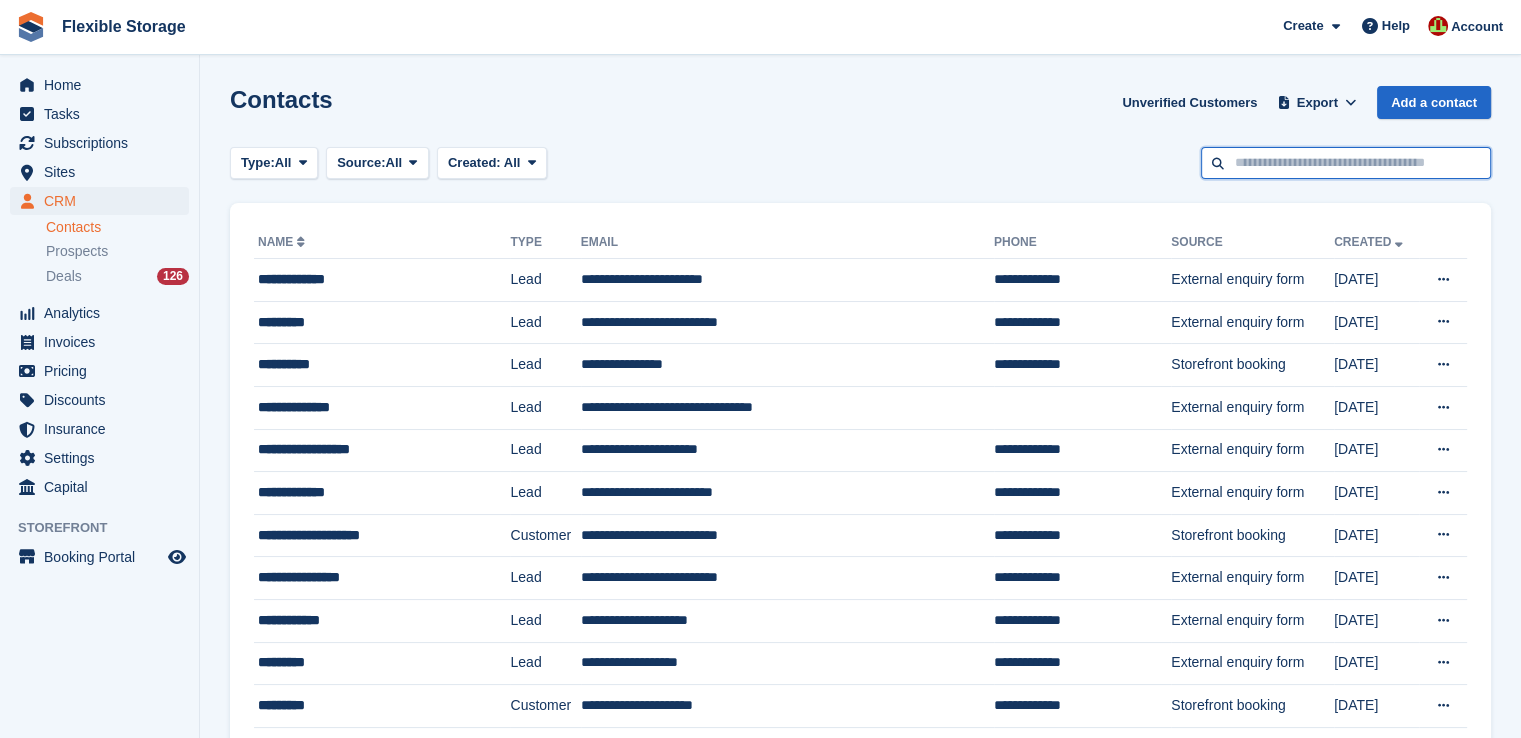 click at bounding box center (1346, 163) 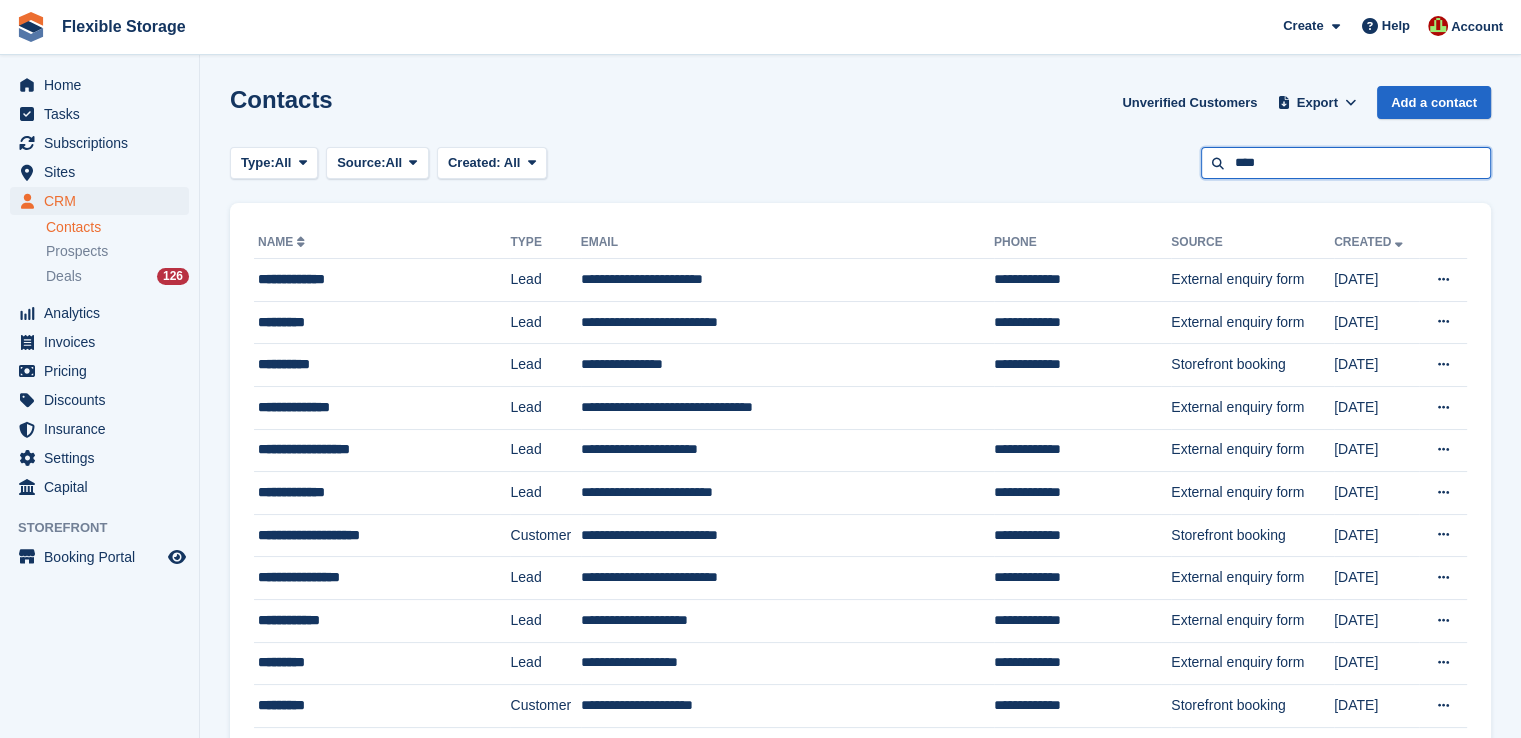 type on "****" 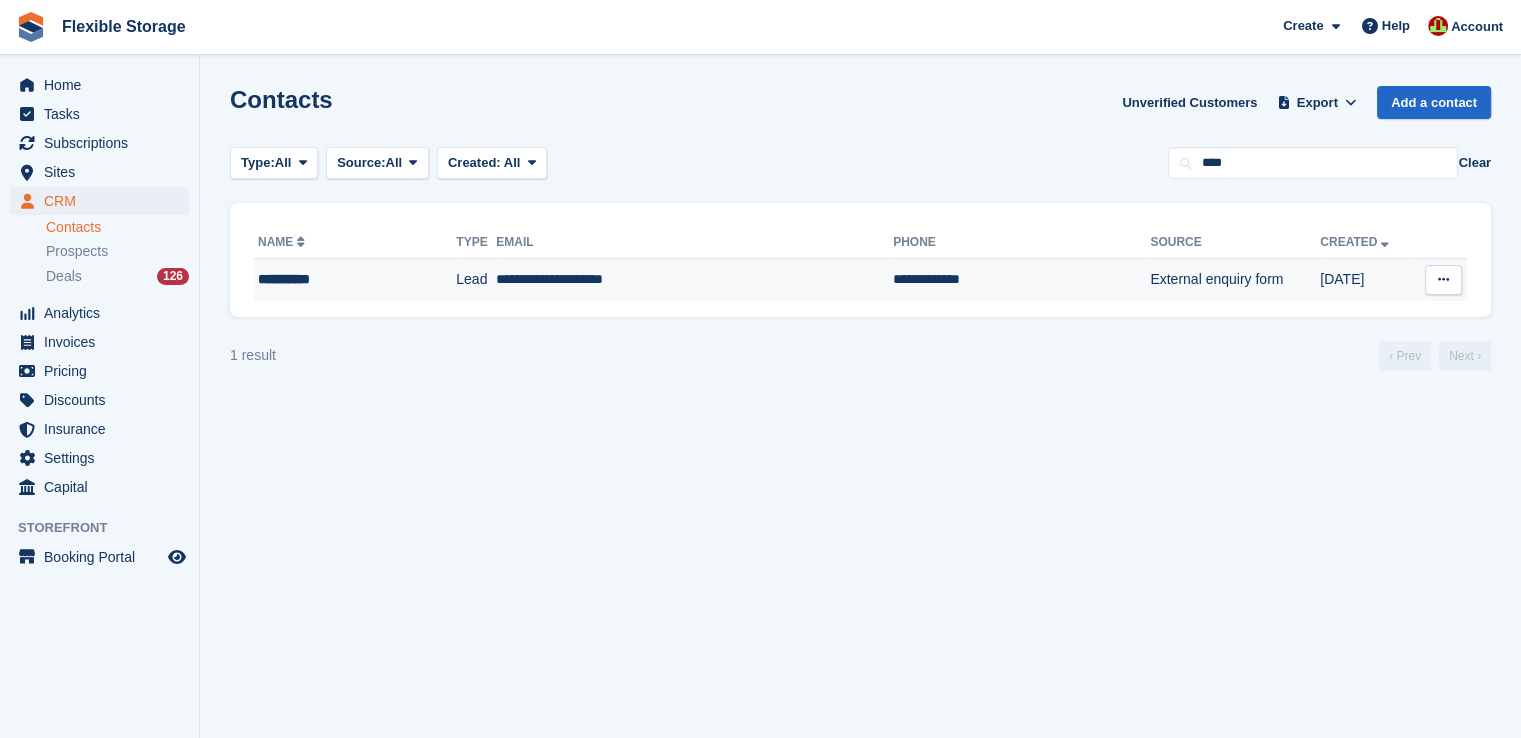 click on "**********" at bounding box center (335, 279) 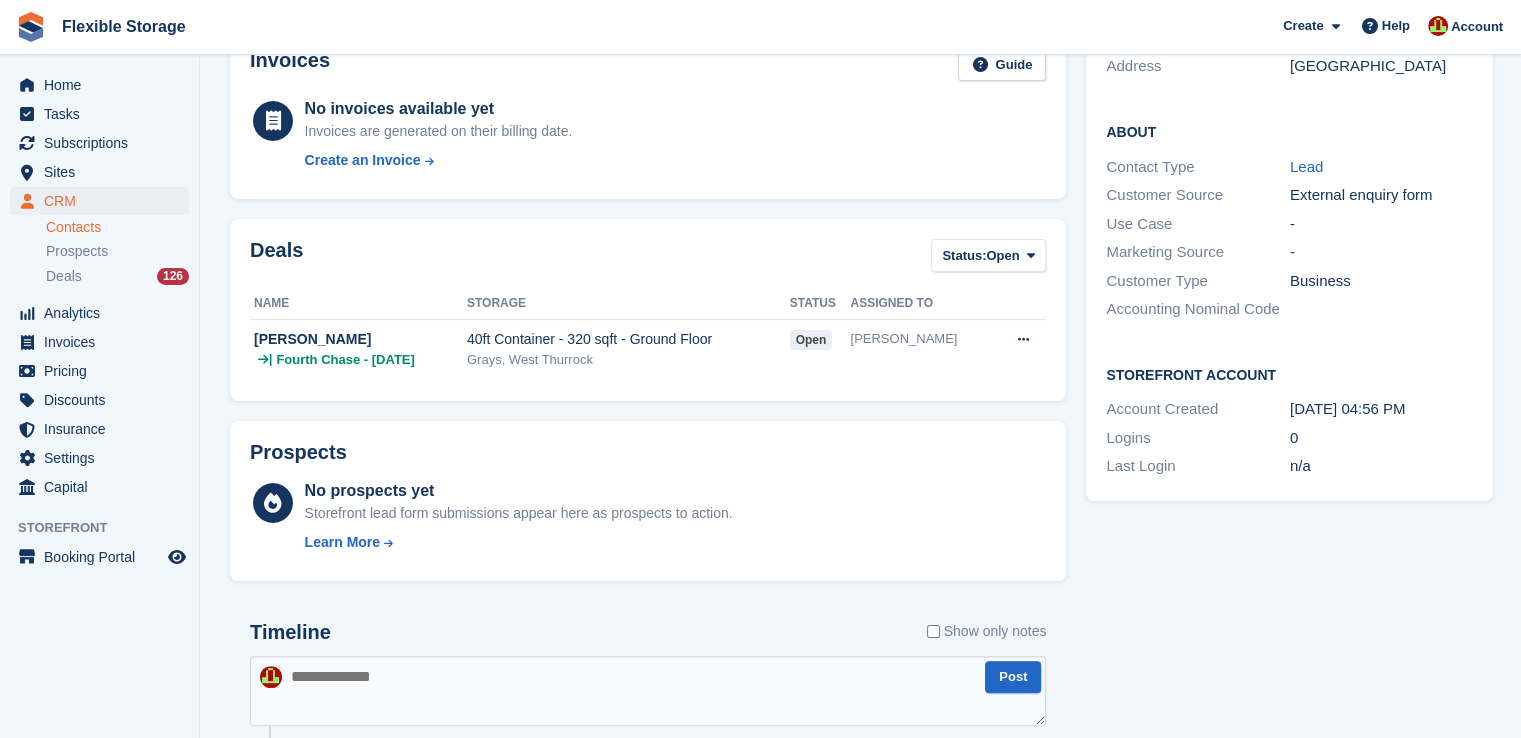scroll, scrollTop: 0, scrollLeft: 0, axis: both 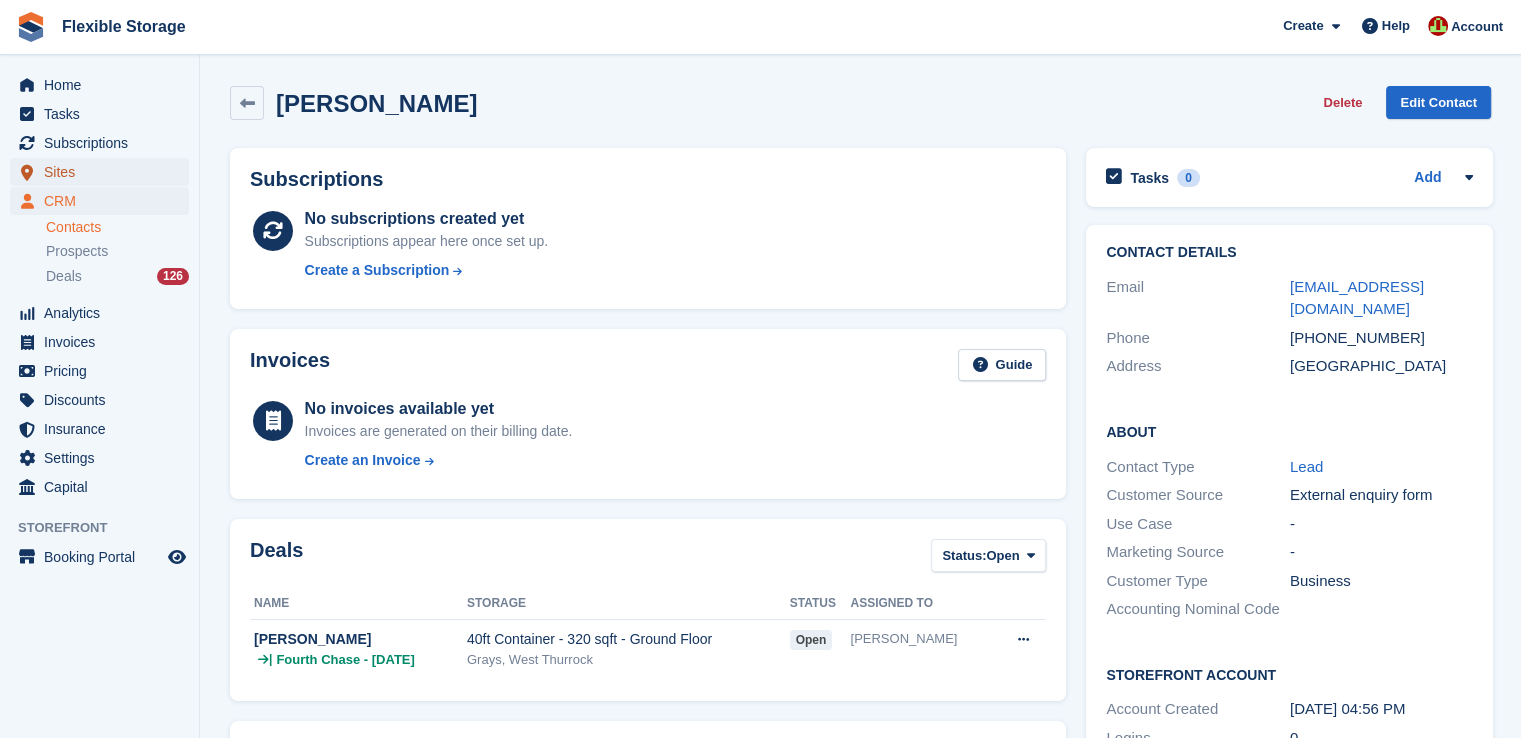 click on "Sites" at bounding box center [104, 172] 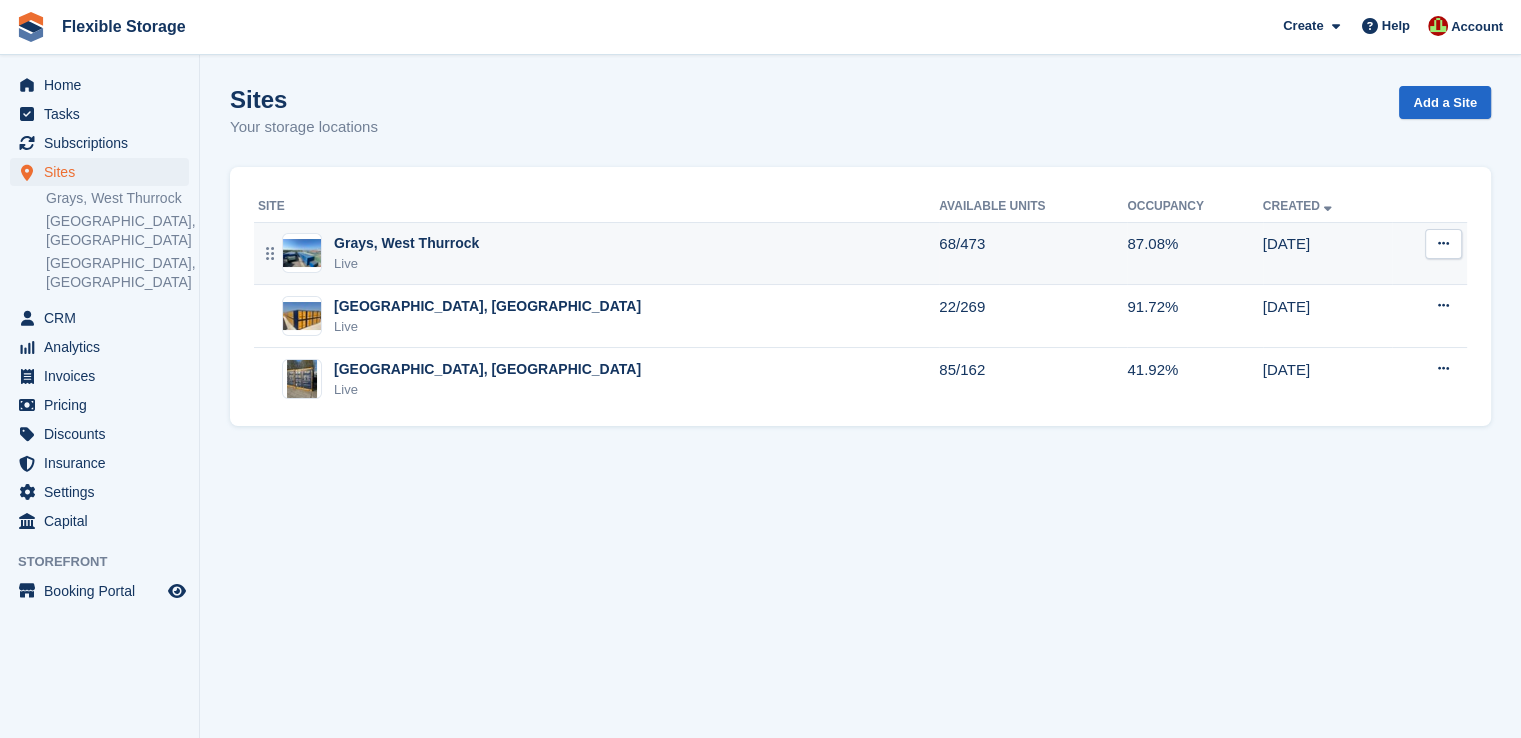 click on "Live" at bounding box center [406, 264] 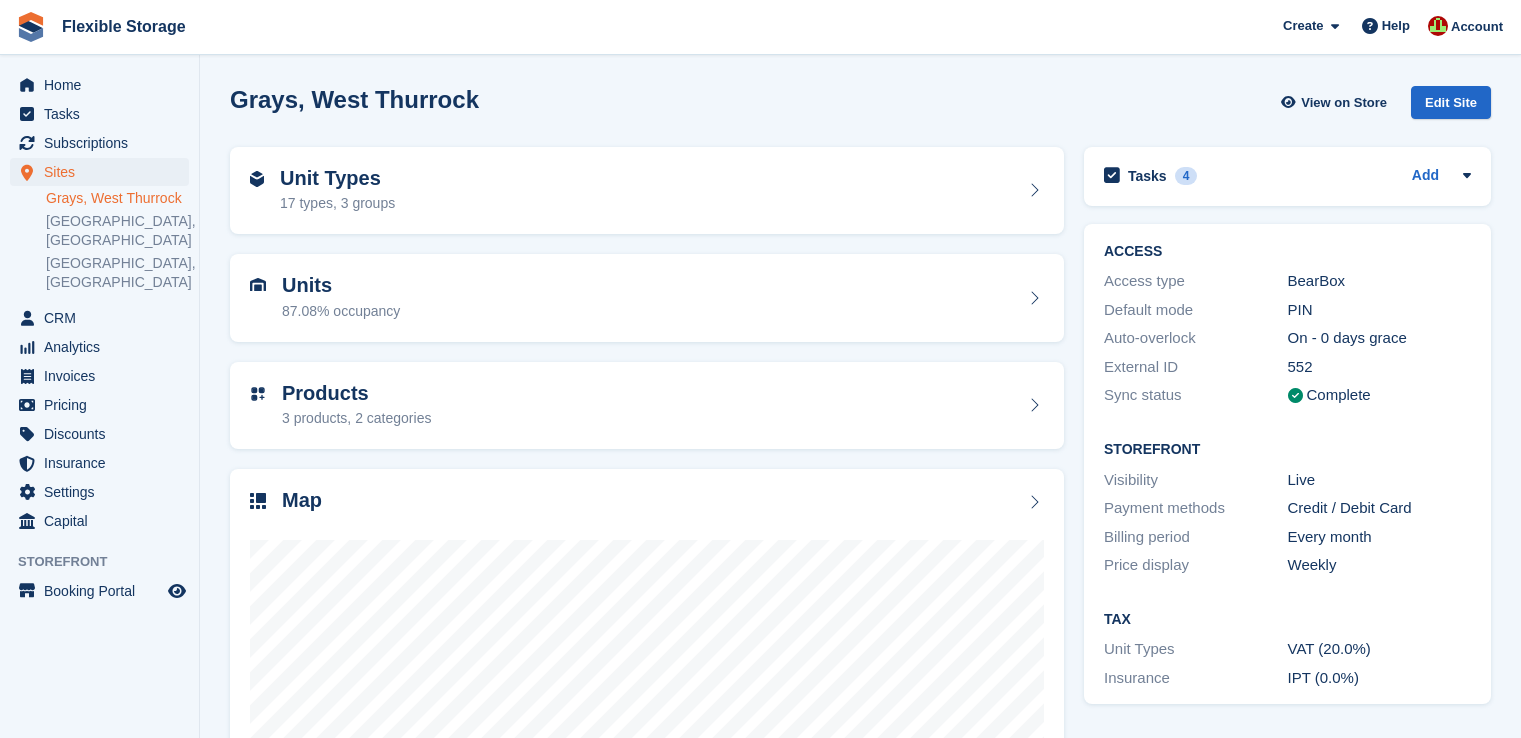 scroll, scrollTop: 0, scrollLeft: 0, axis: both 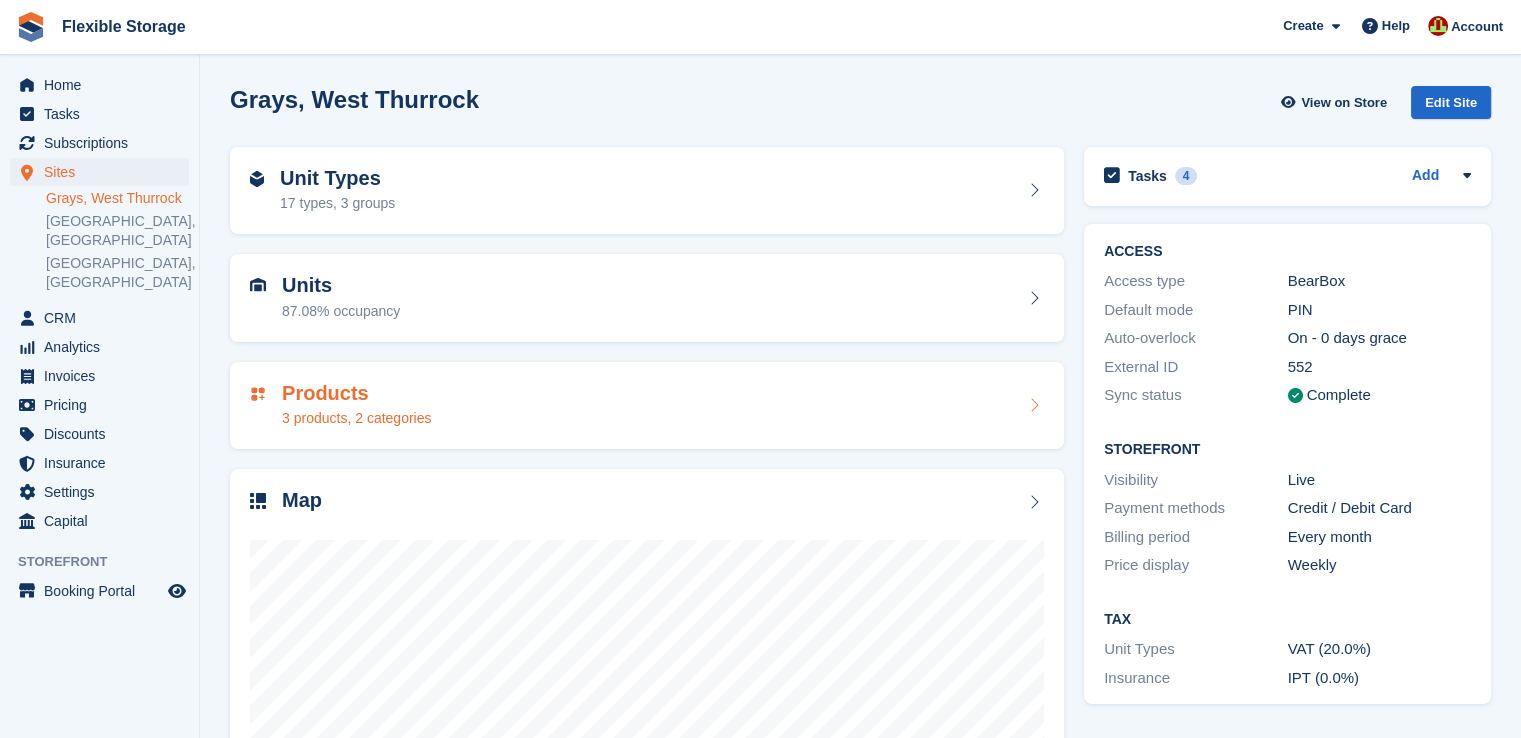 click on "Unit Types
17 types, 3 groups" at bounding box center [647, 191] 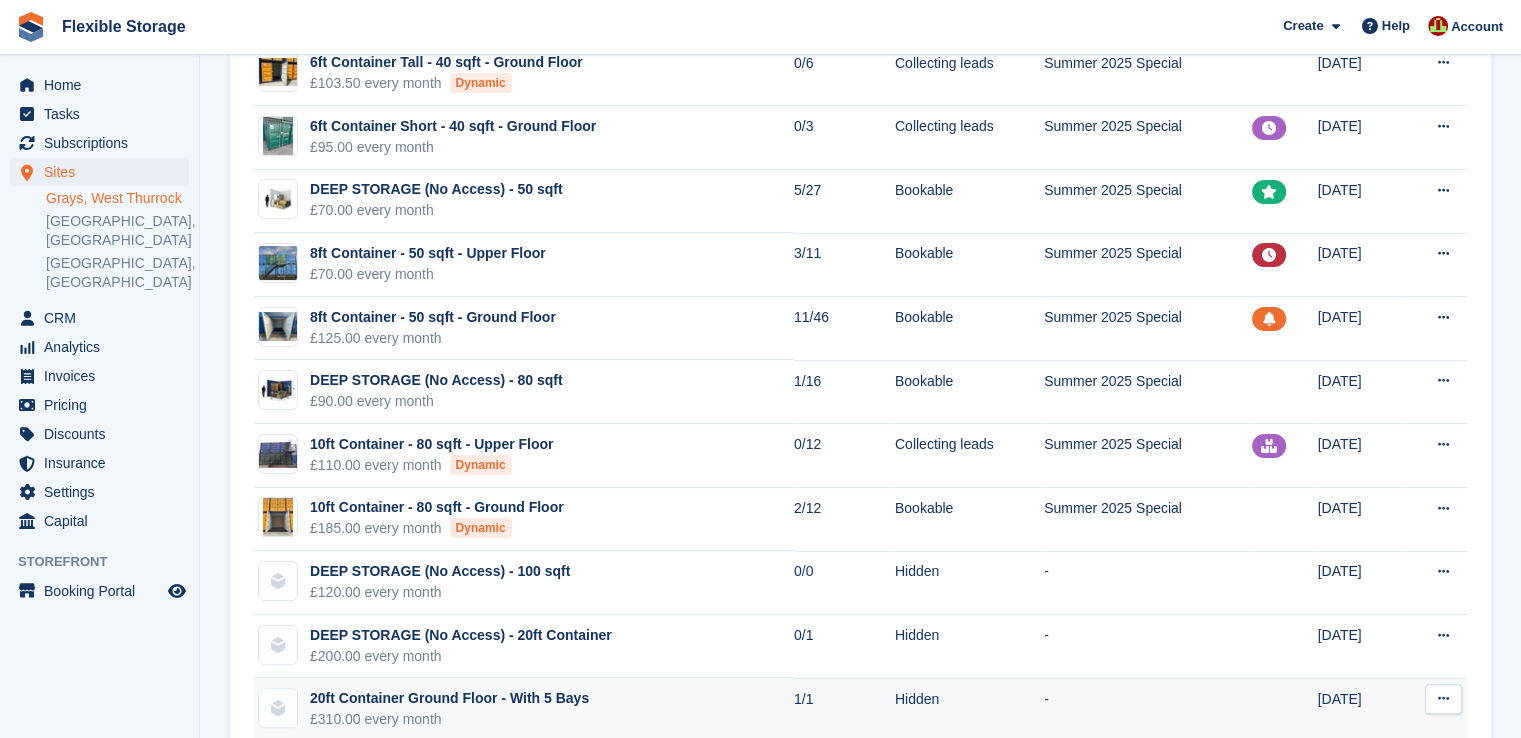 scroll, scrollTop: 189, scrollLeft: 0, axis: vertical 